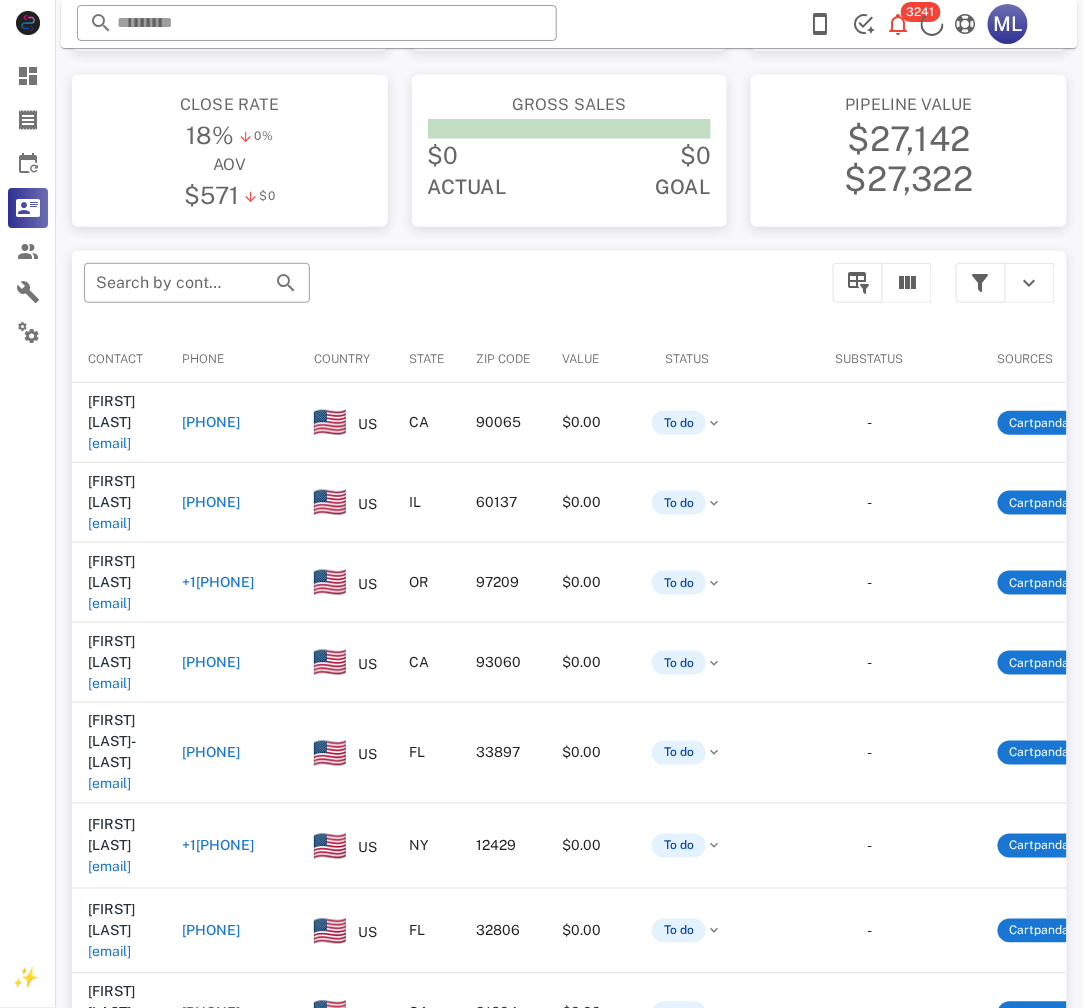 scroll, scrollTop: 193, scrollLeft: 0, axis: vertical 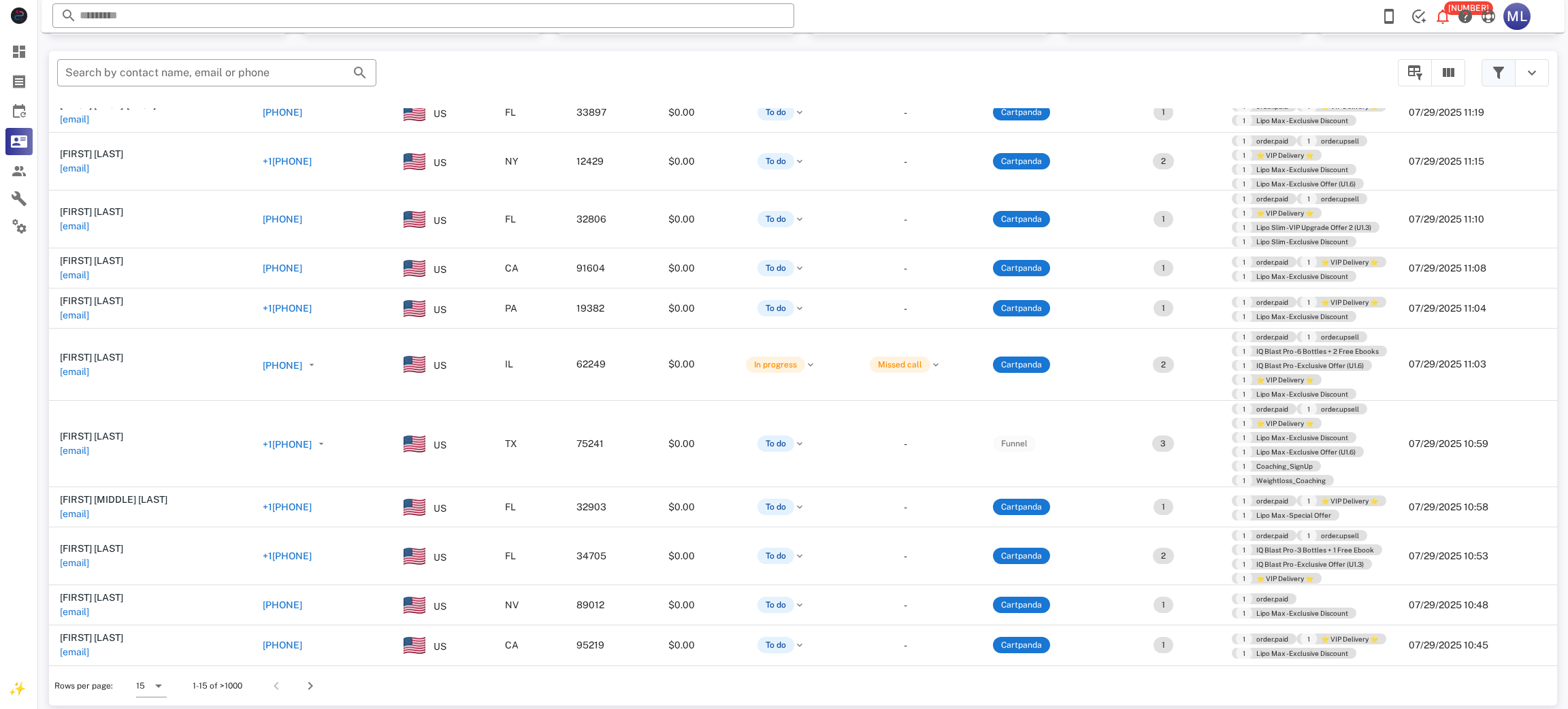 click at bounding box center [1499, 73] 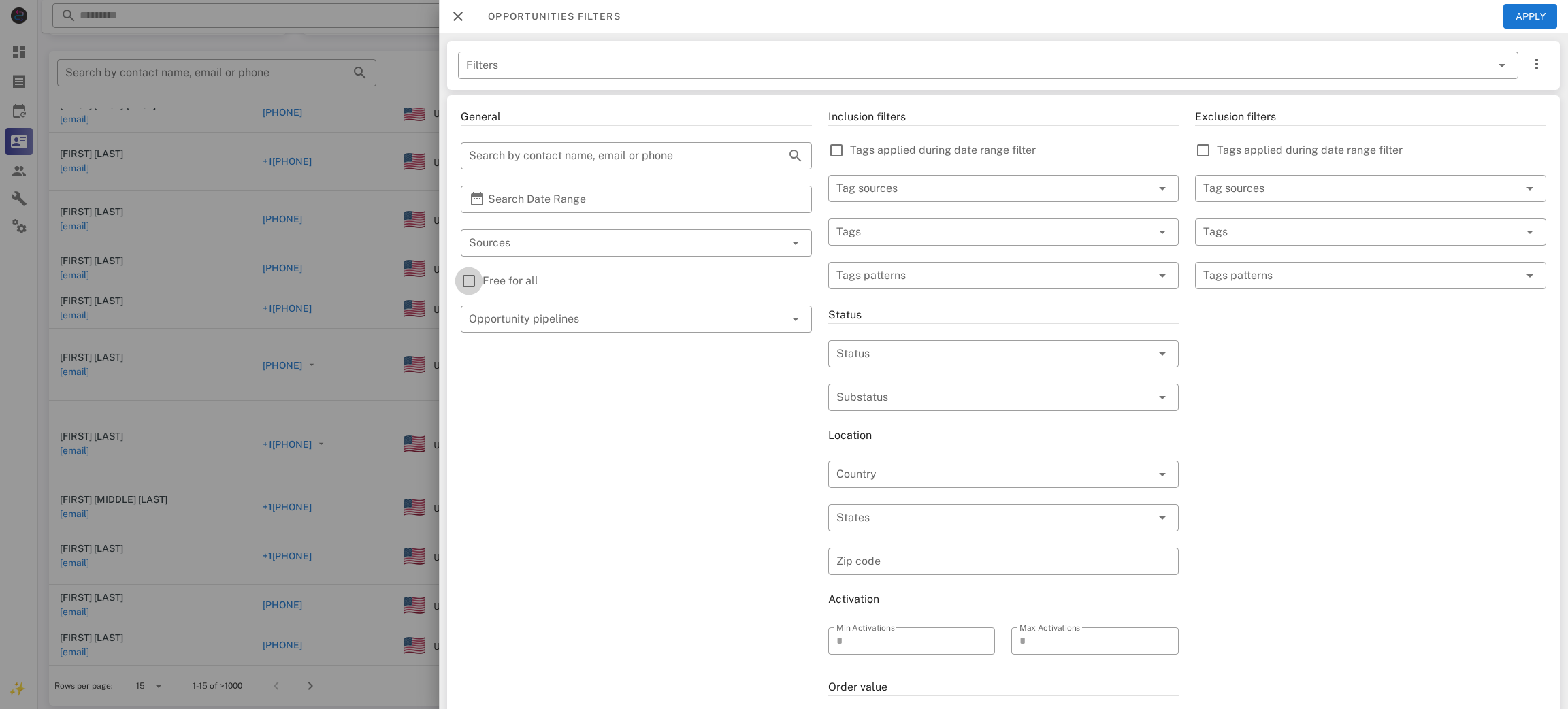 click at bounding box center [469, 281] 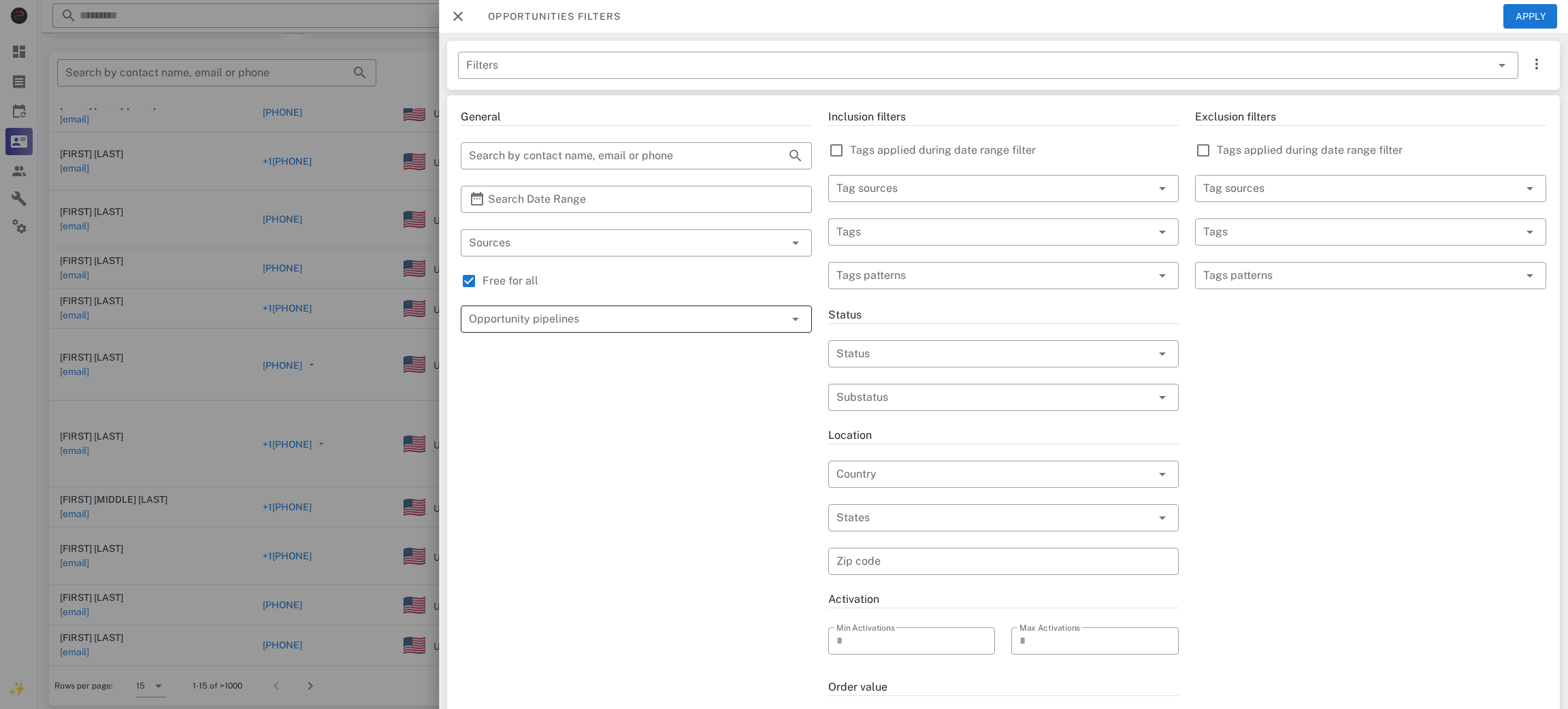 click at bounding box center (617, 319) 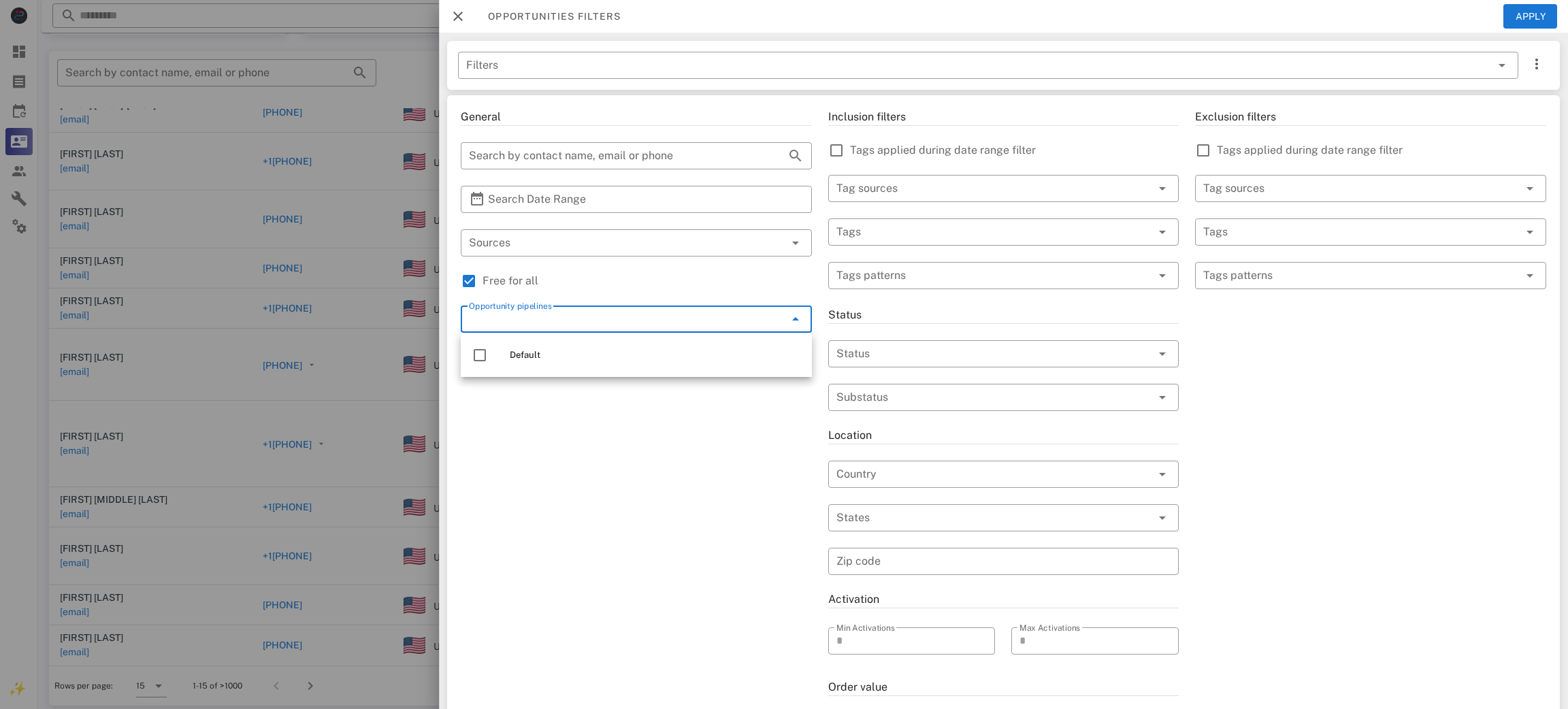 drag, startPoint x: 679, startPoint y: 275, endPoint x: 696, endPoint y: 269, distance: 18.02776 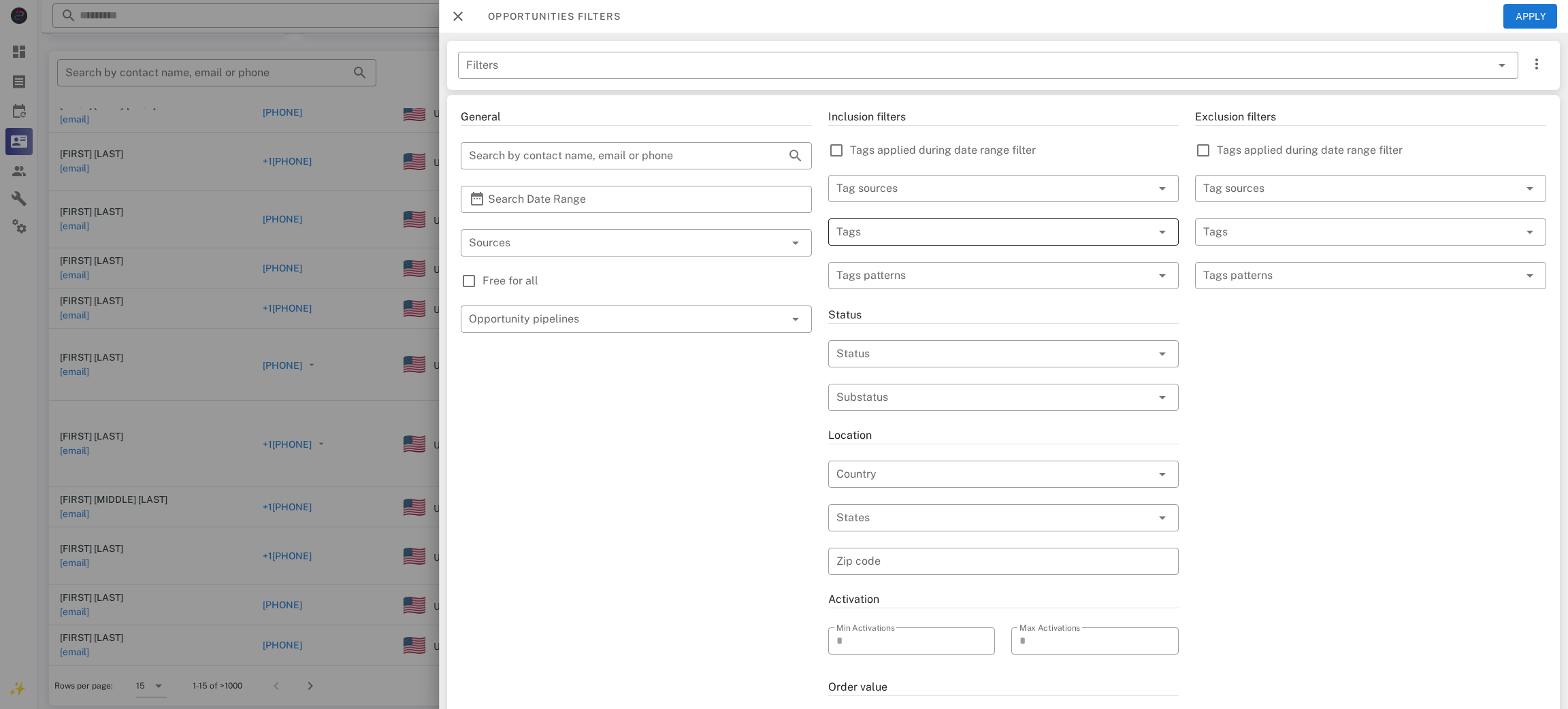 click at bounding box center (985, 232) 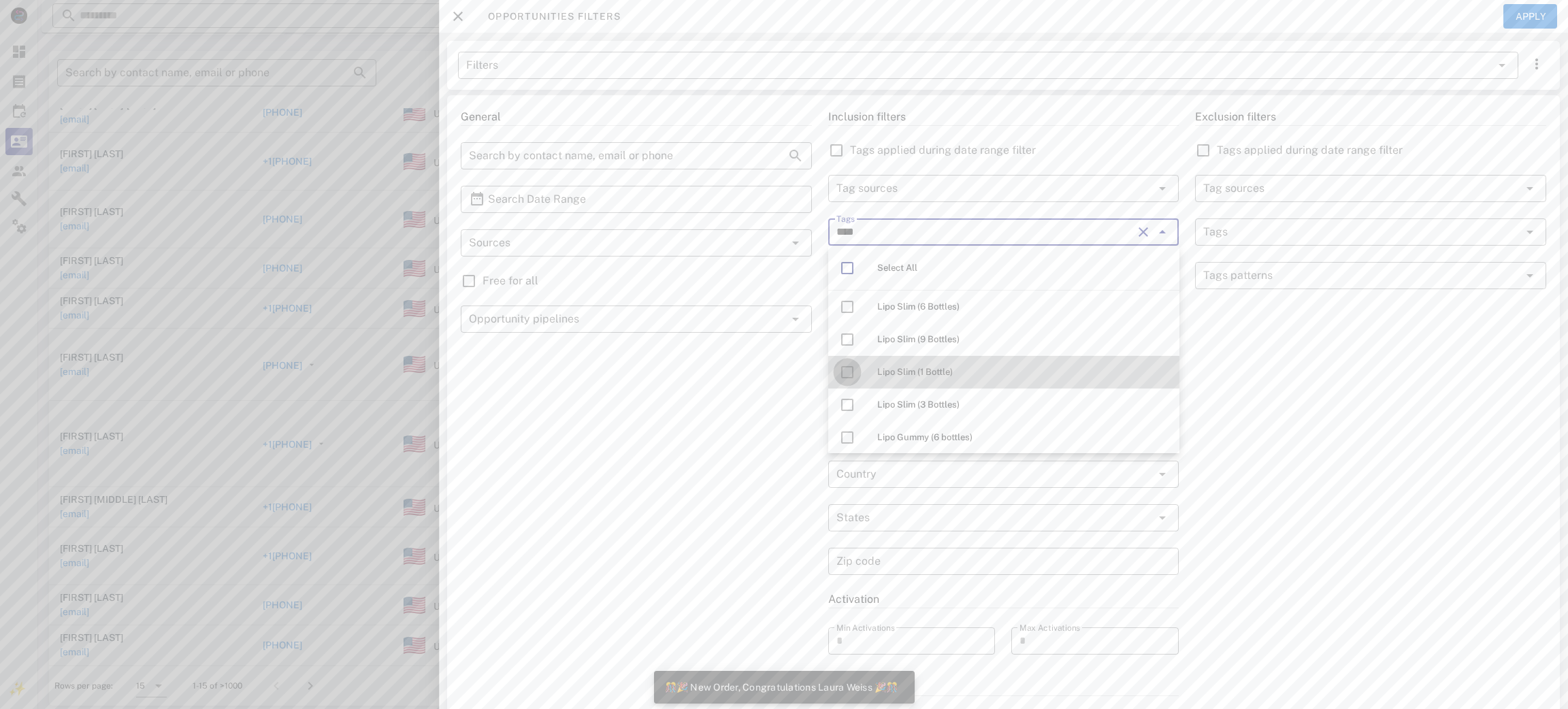 click at bounding box center (847, 372) 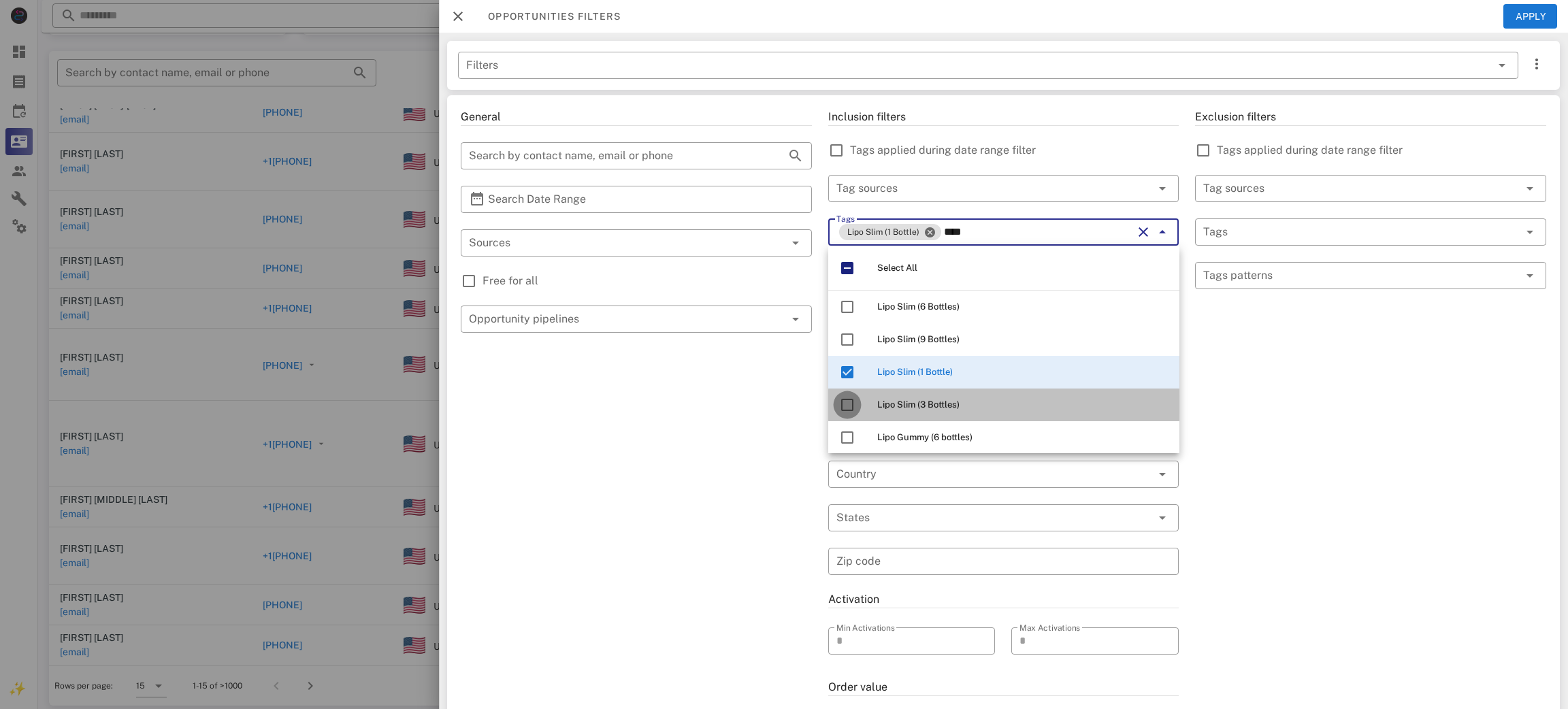 click at bounding box center (847, 405) 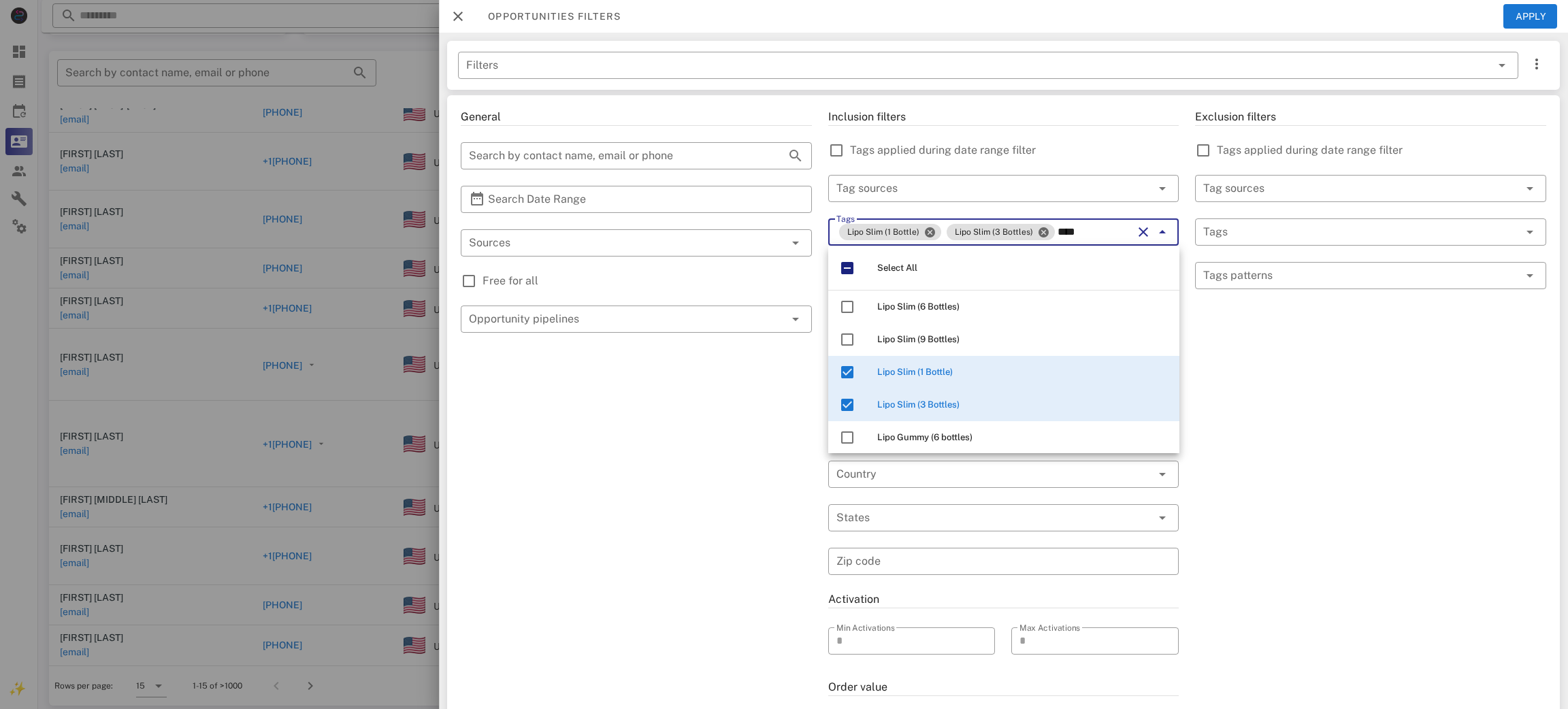 type on "****" 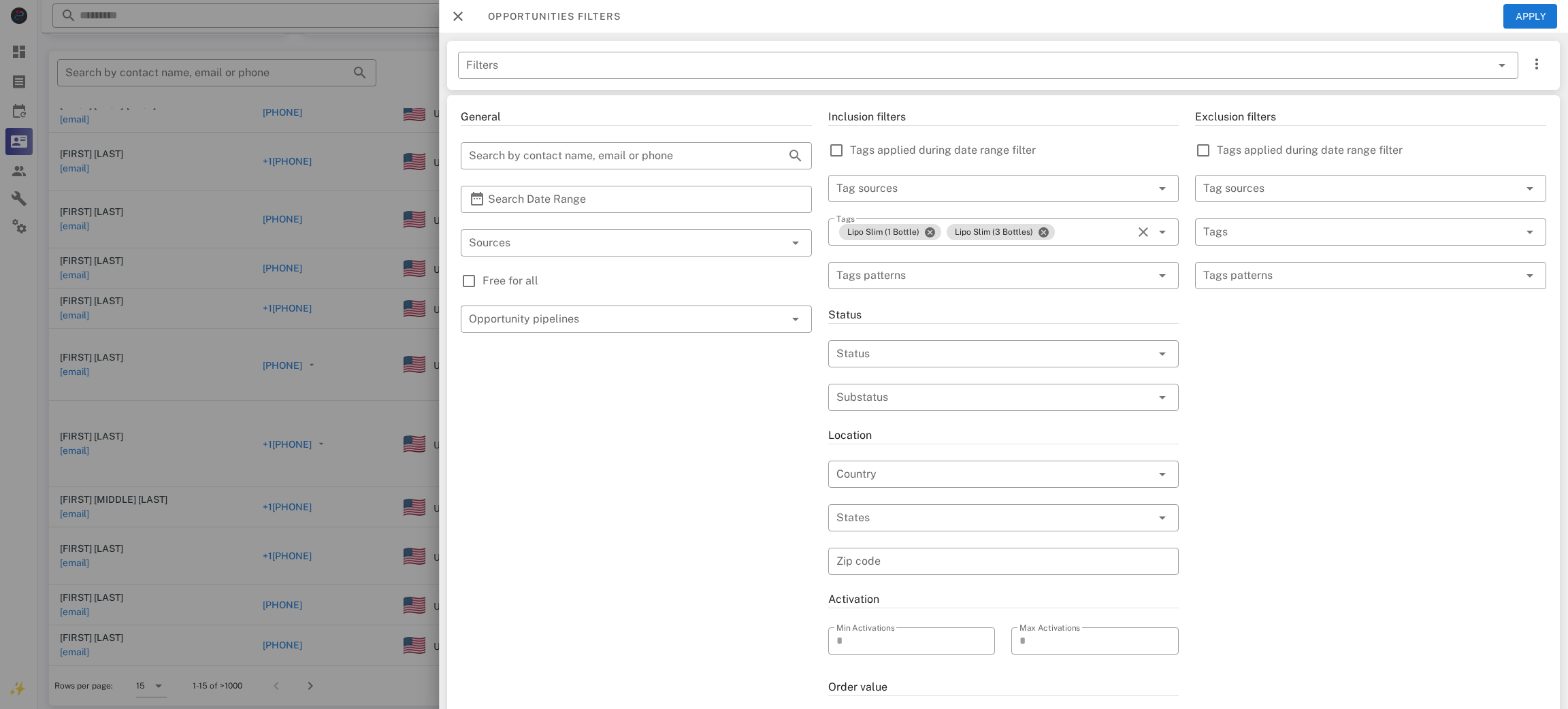 click on "Exclusion filters Tags applied during date range filter ​ Tag sources ​ Tags ​ Tags patterns" at bounding box center (1371, 482) 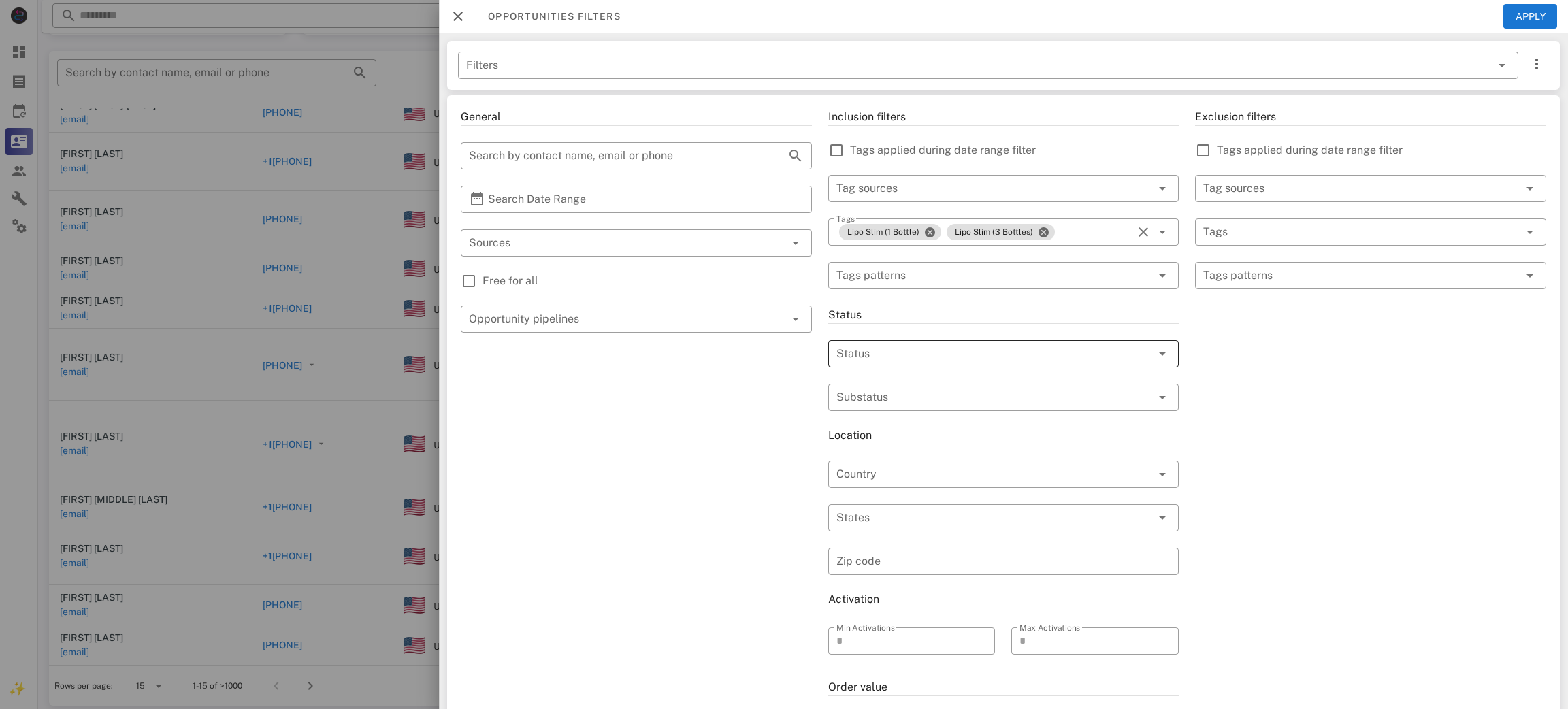 click at bounding box center (985, 354) 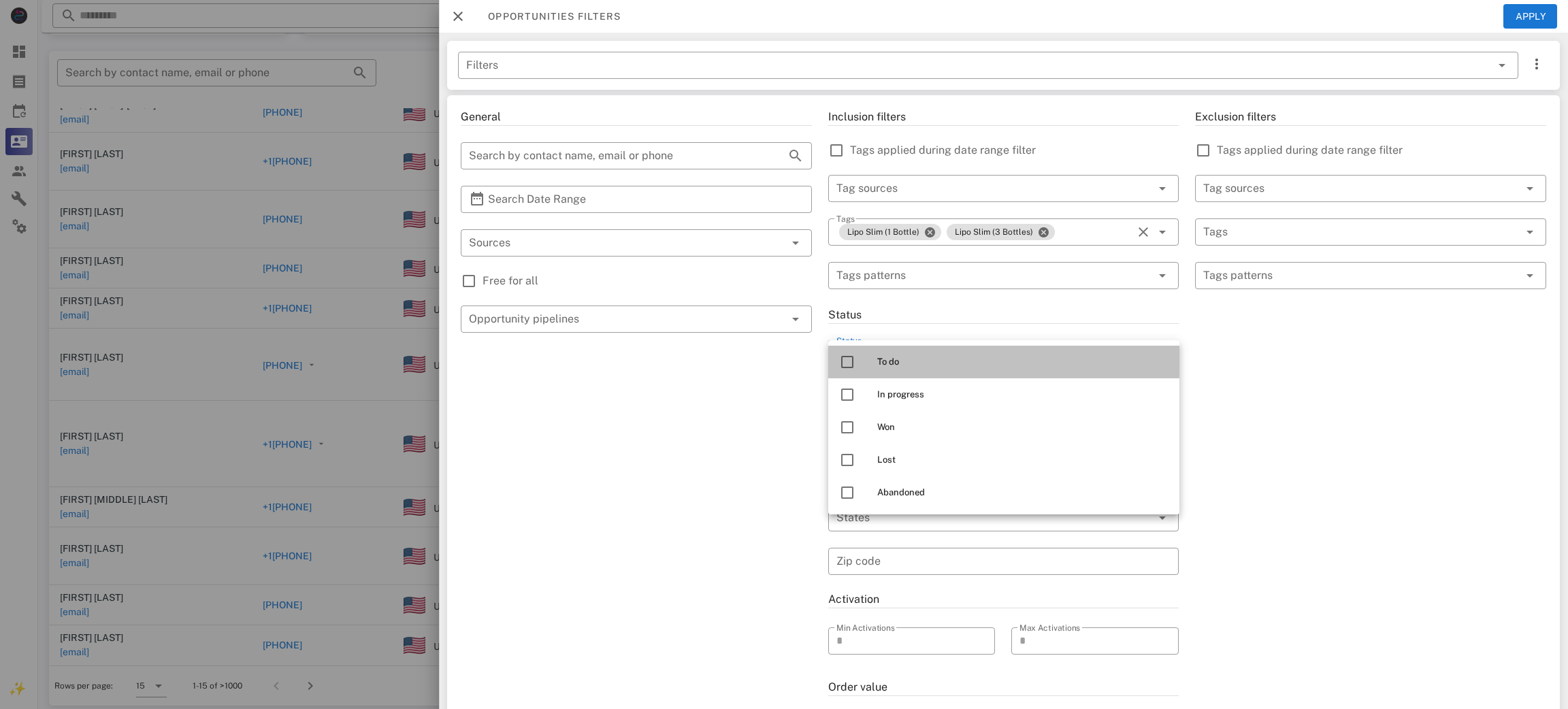 click at bounding box center [847, 362] 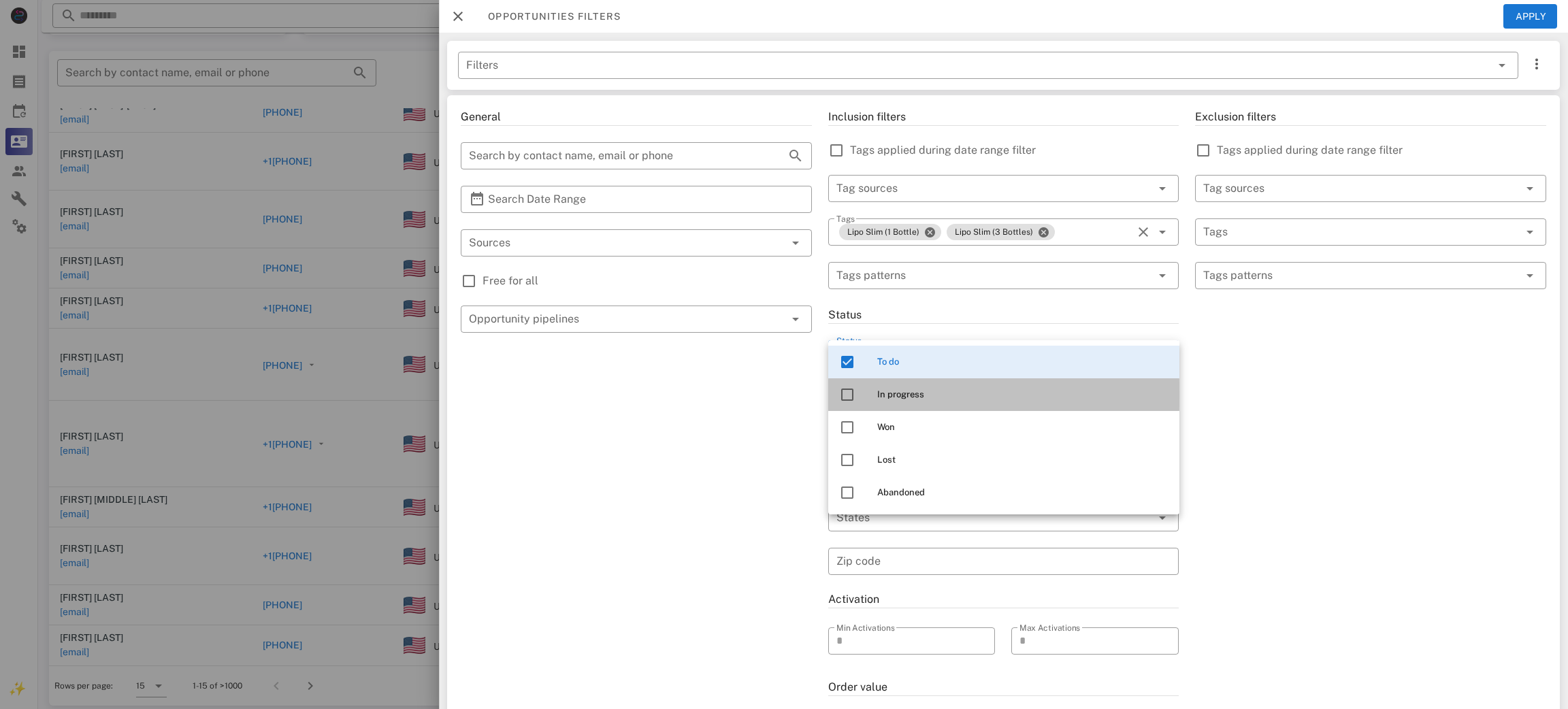 click at bounding box center (847, 395) 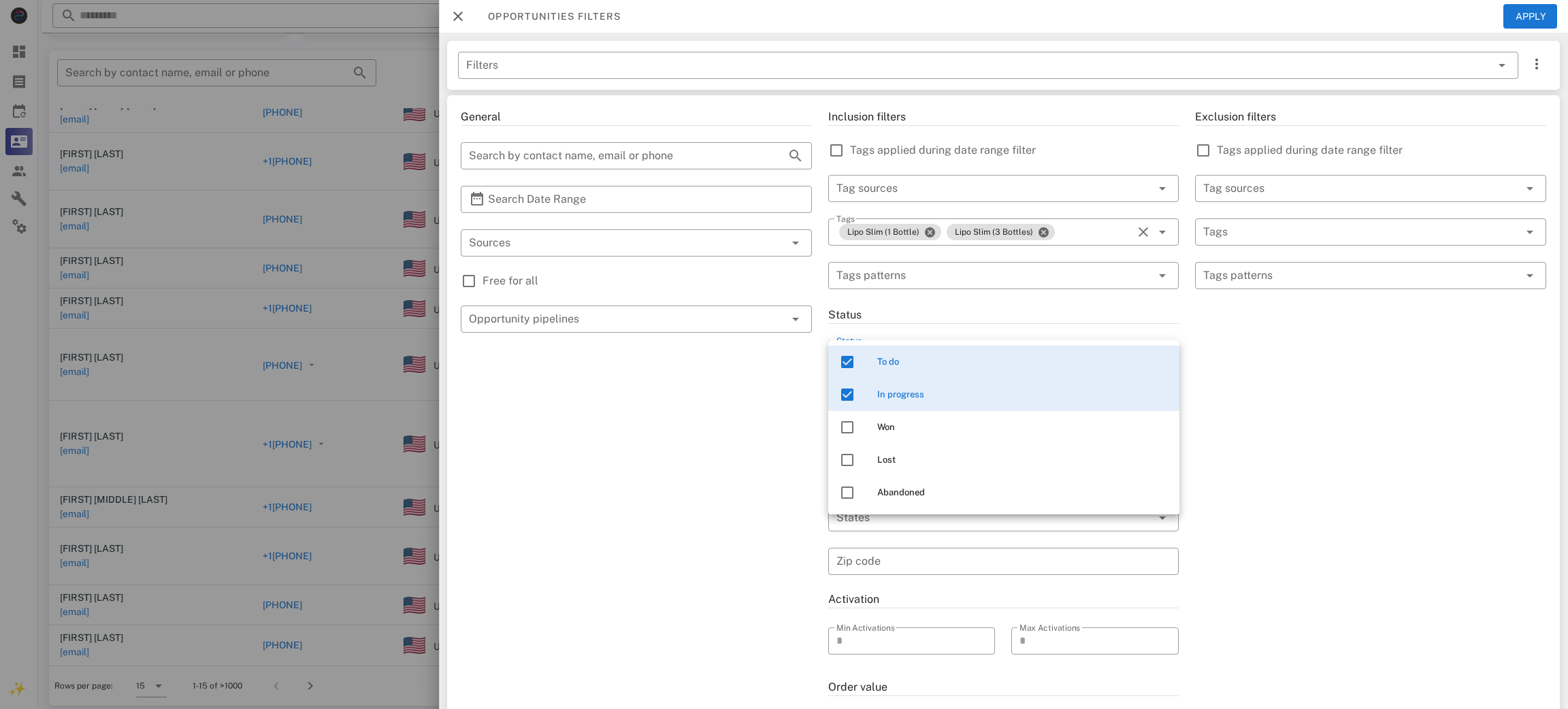 click on "Exclusion filters Tags applied during date range filter ​ Tag sources ​ Tags ​ Tags patterns" at bounding box center [1371, 482] 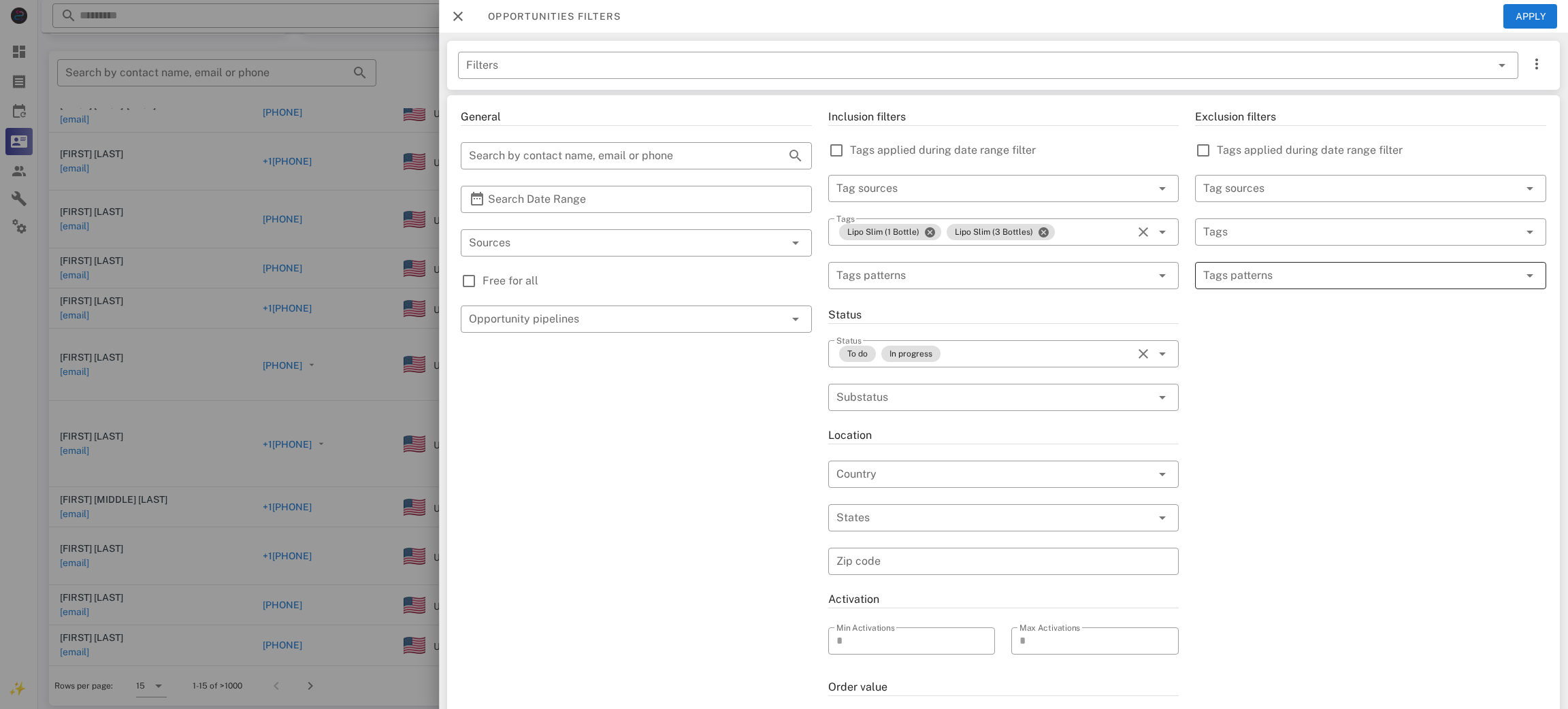 click at bounding box center [1361, 276] 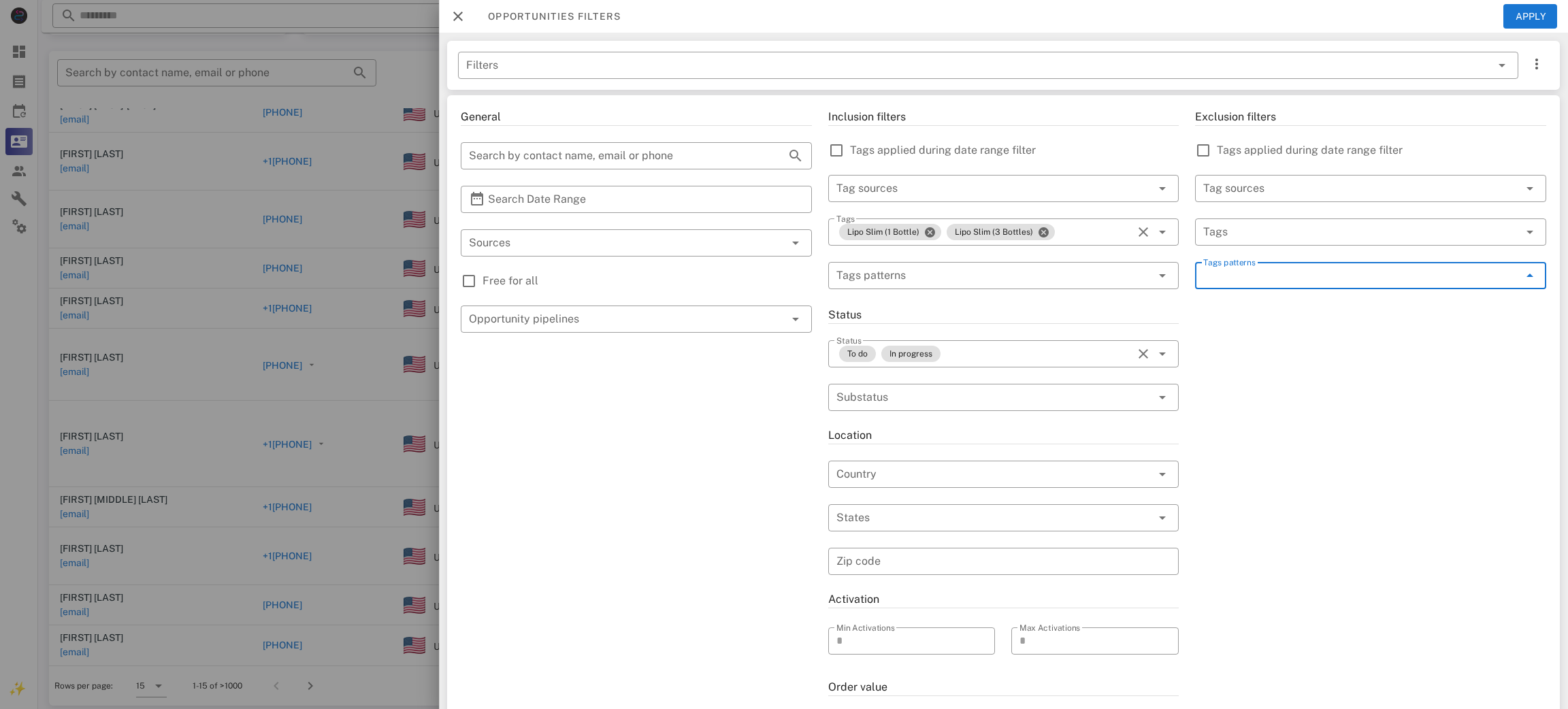 click on "Tags patterns" at bounding box center (1361, 276) 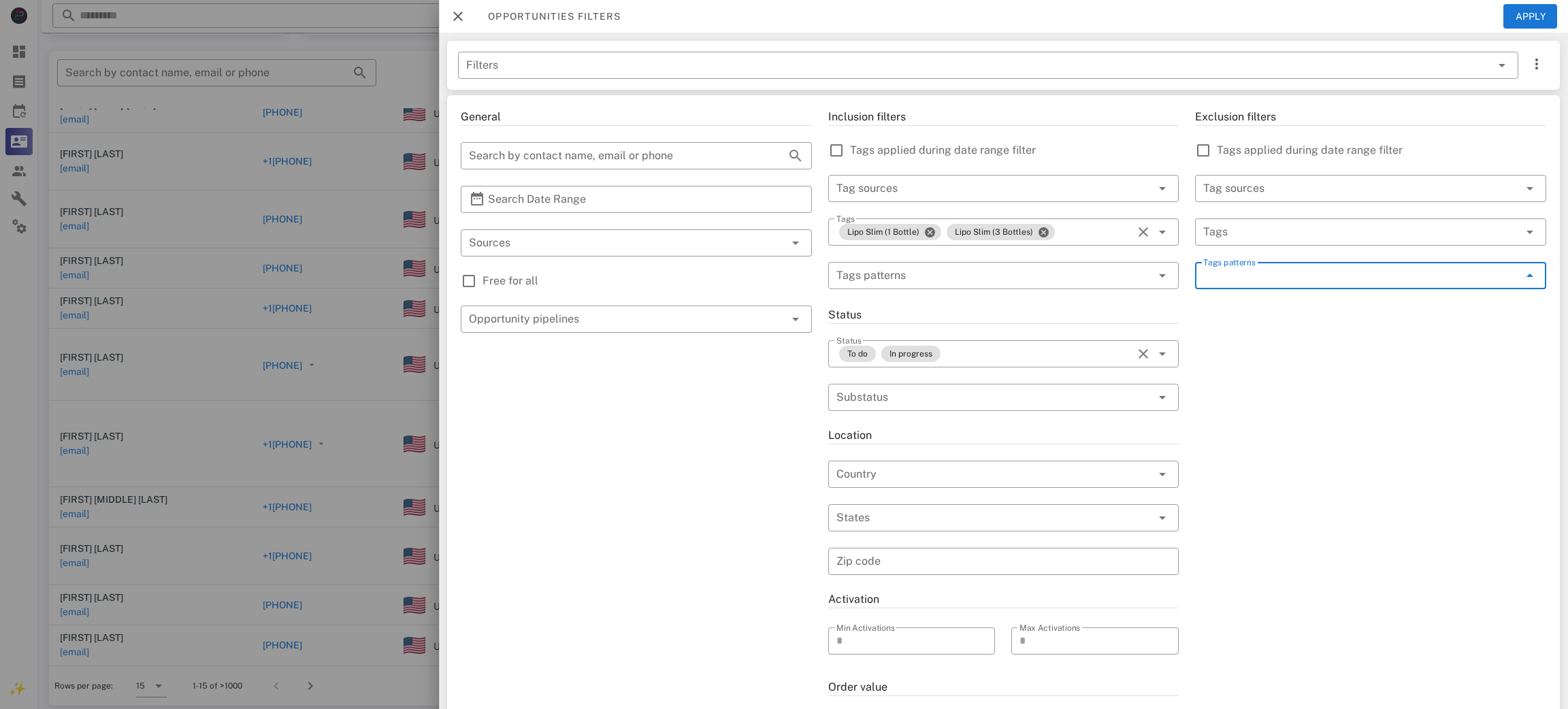 click on "Tags patterns" at bounding box center (1361, 276) 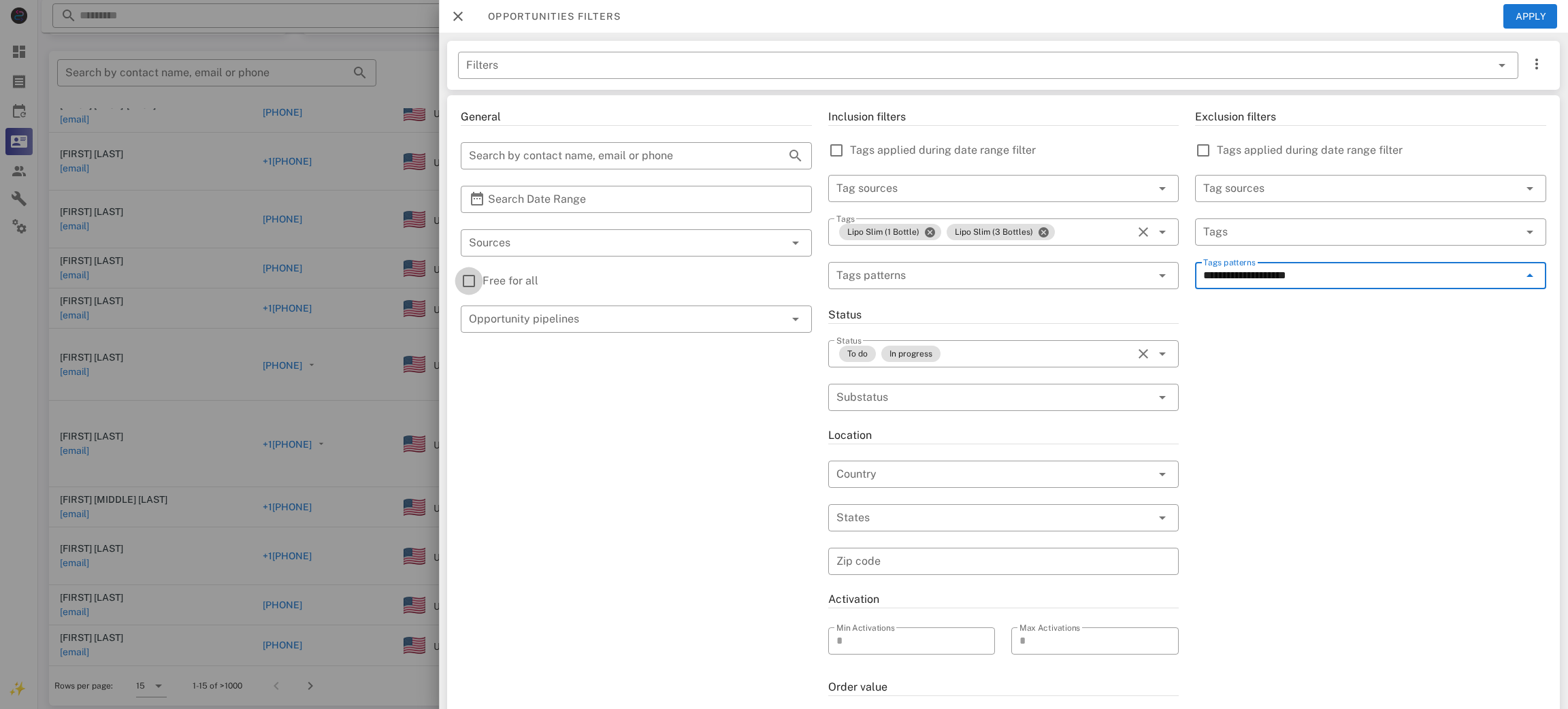 type on "**********" 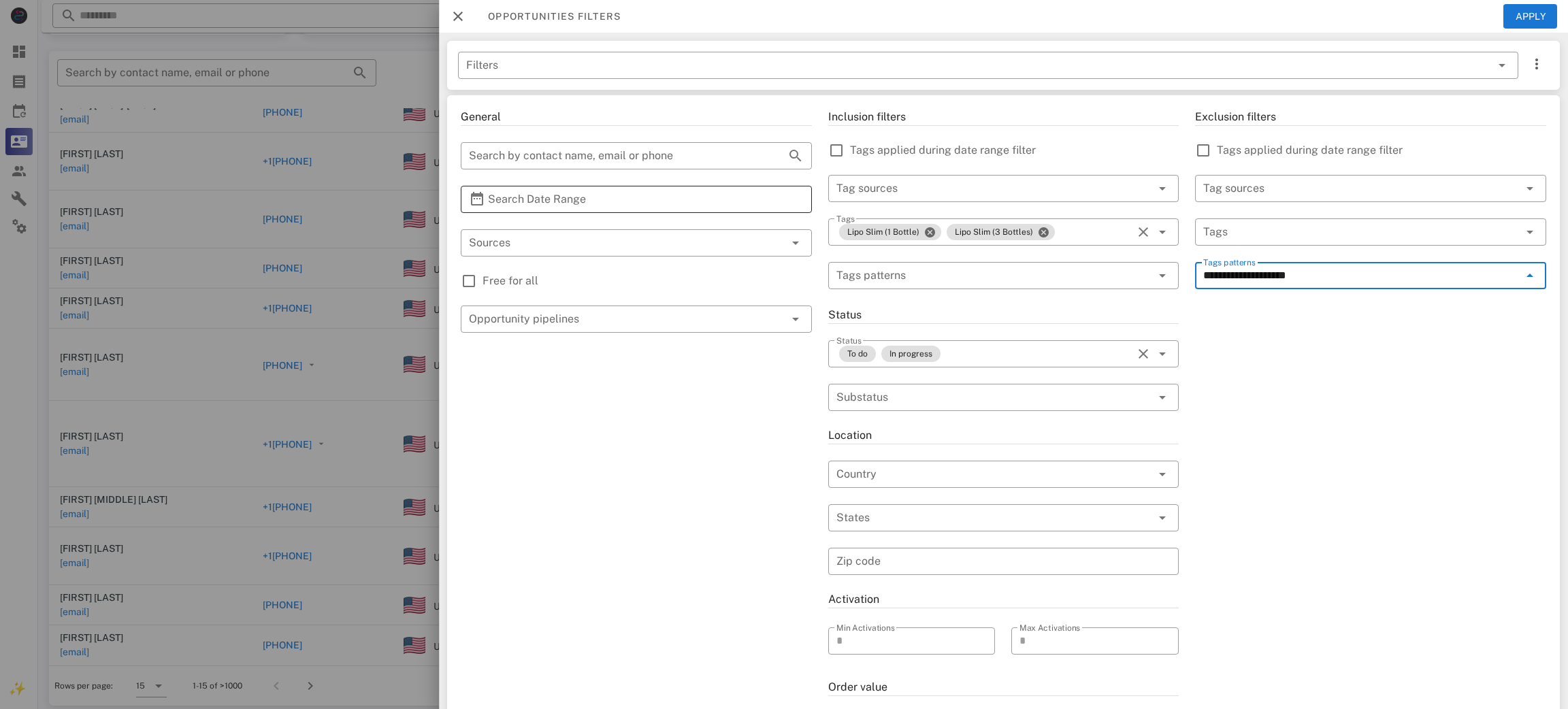 drag, startPoint x: 464, startPoint y: 276, endPoint x: 641, endPoint y: 201, distance: 192.2342 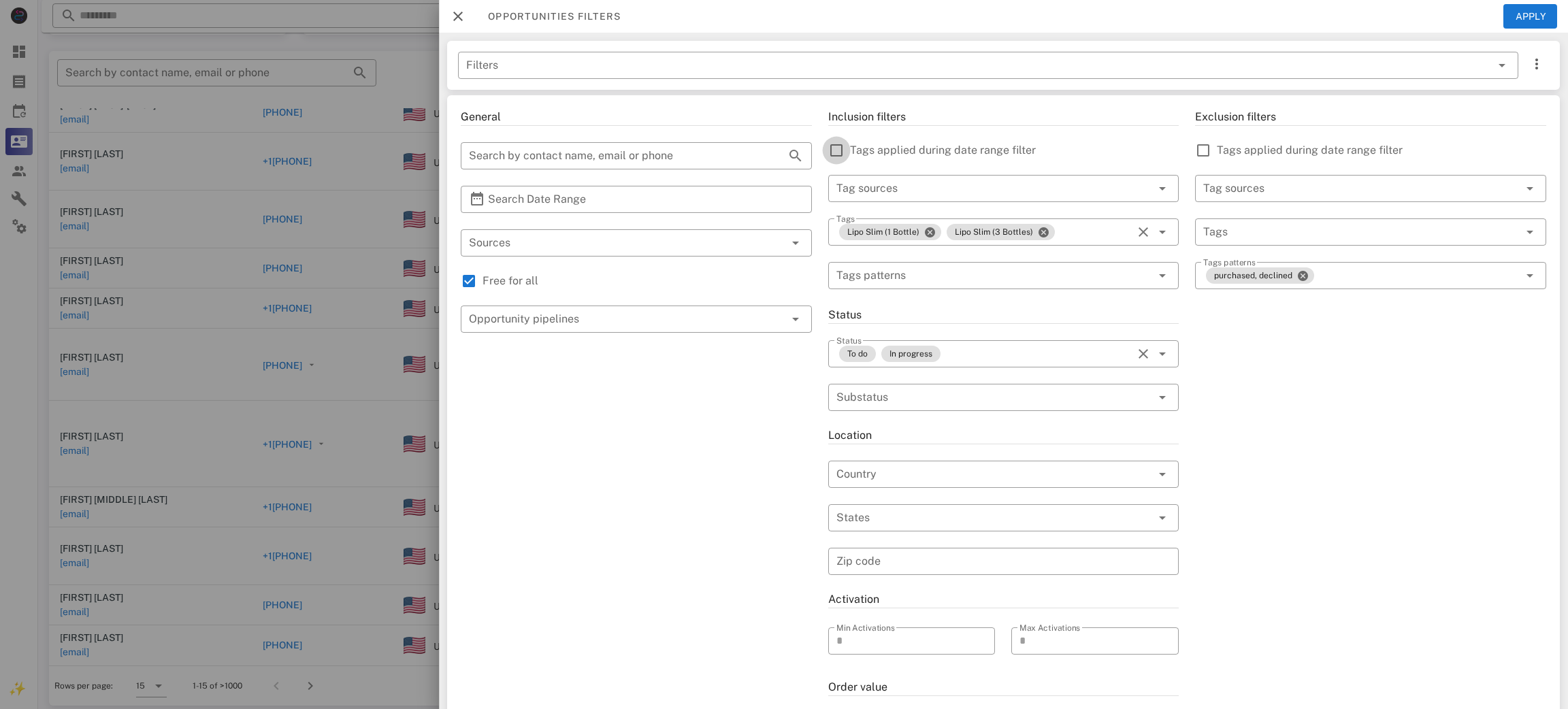 click at bounding box center [836, 150] 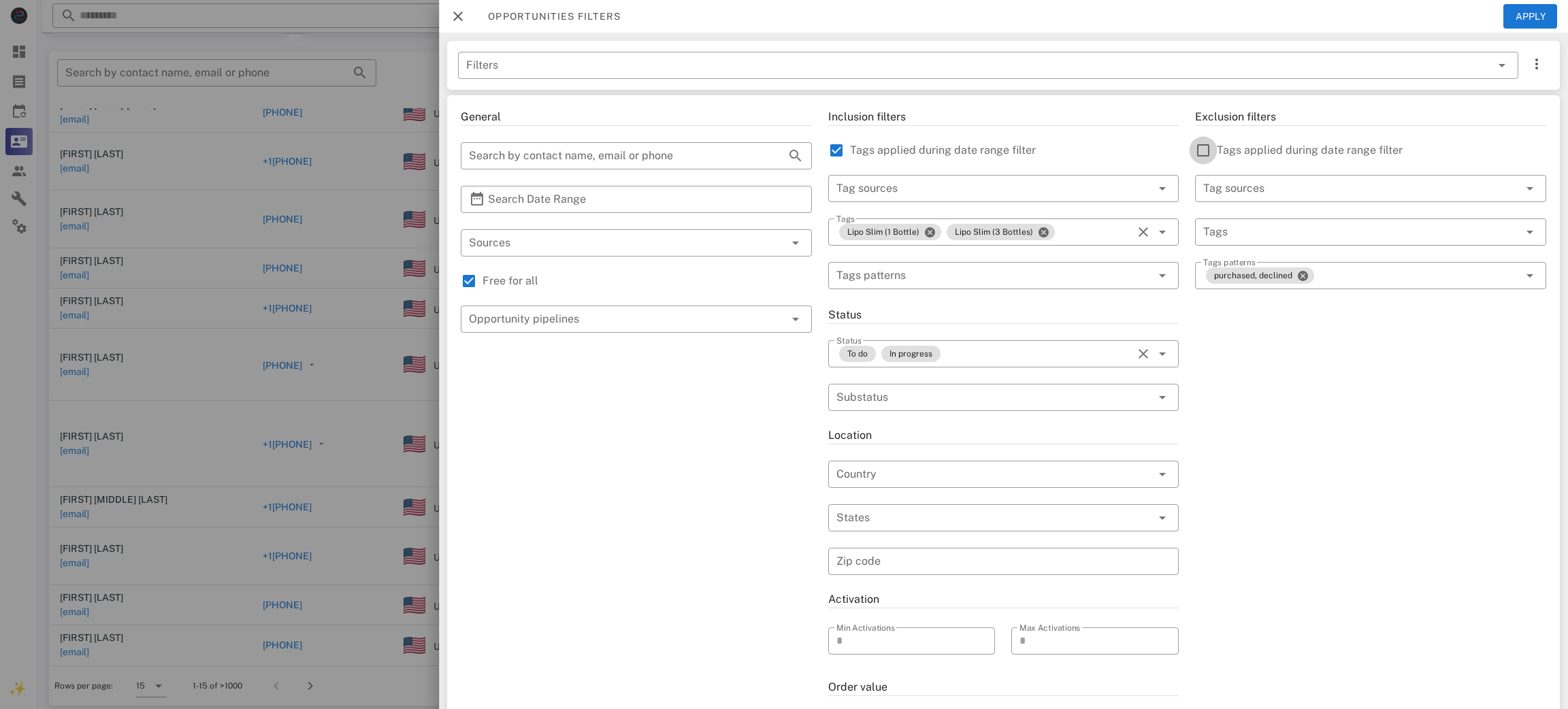 click at bounding box center [1203, 150] 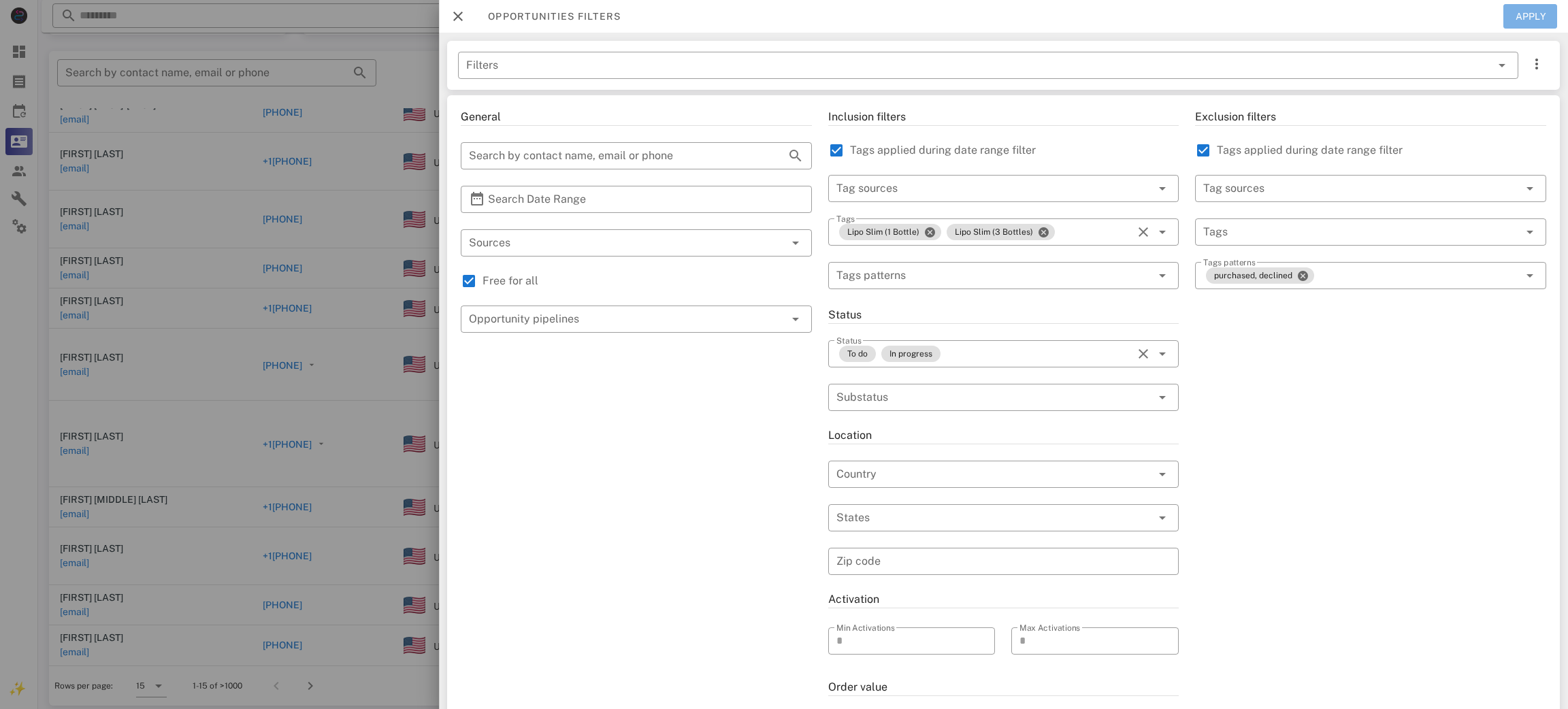click on "Apply" at bounding box center [1531, 16] 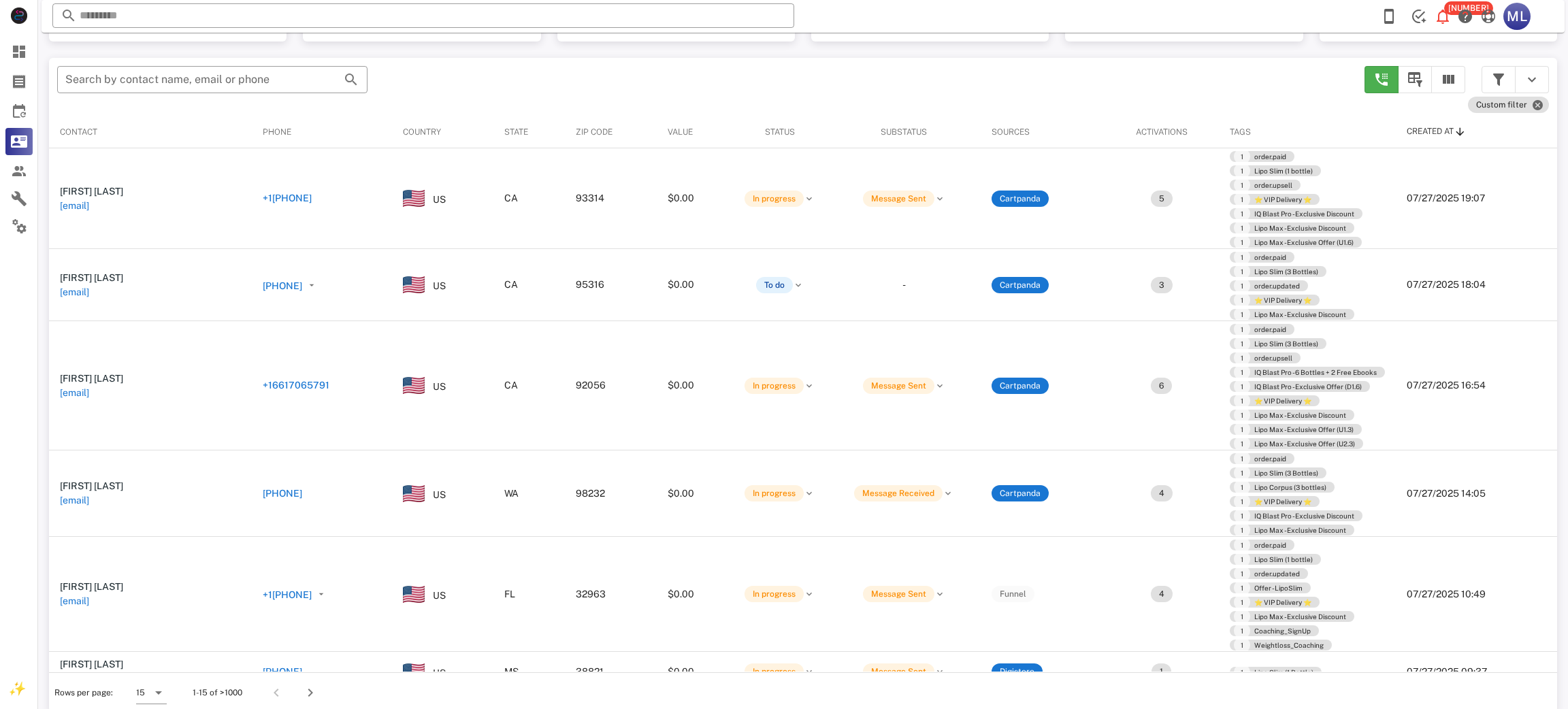 scroll, scrollTop: 131, scrollLeft: 0, axis: vertical 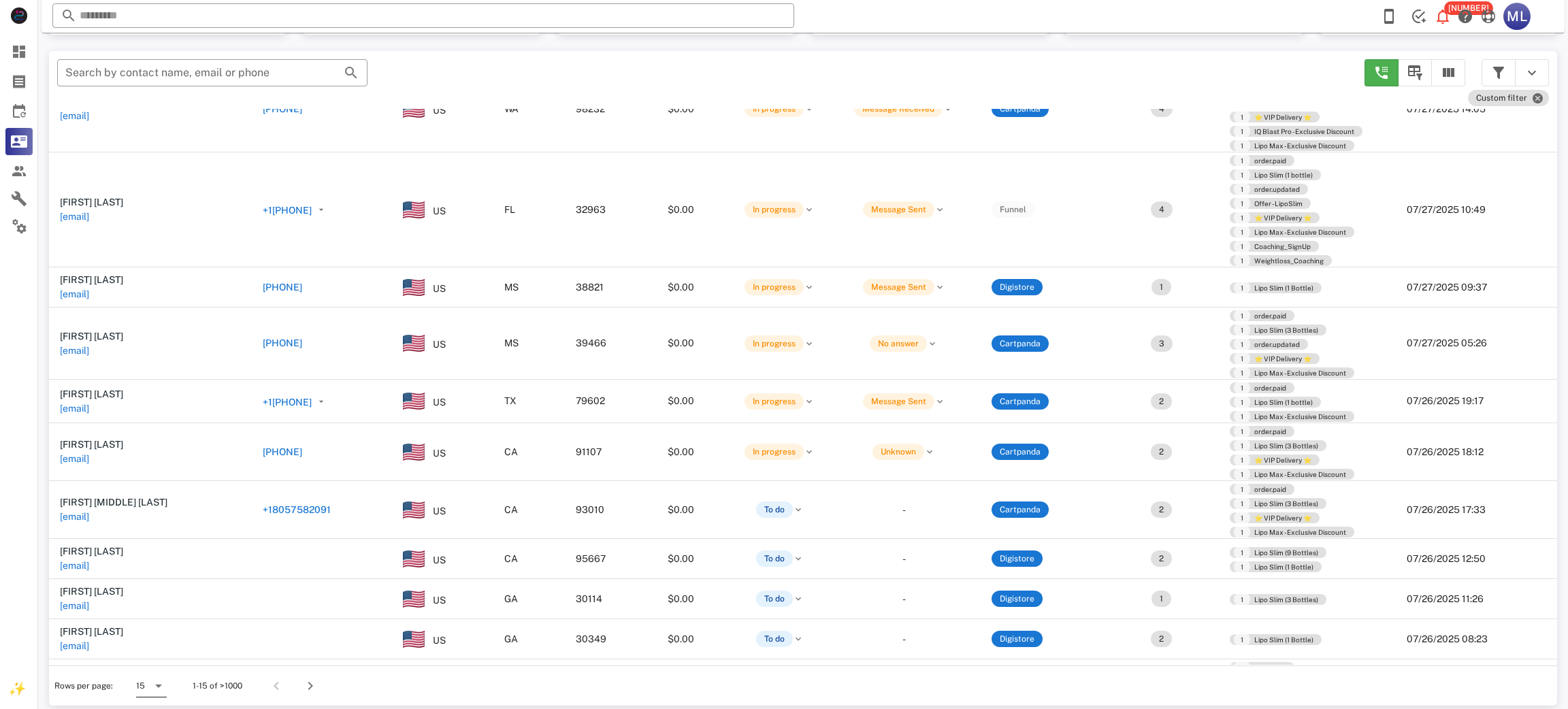 click at bounding box center (159, 686) 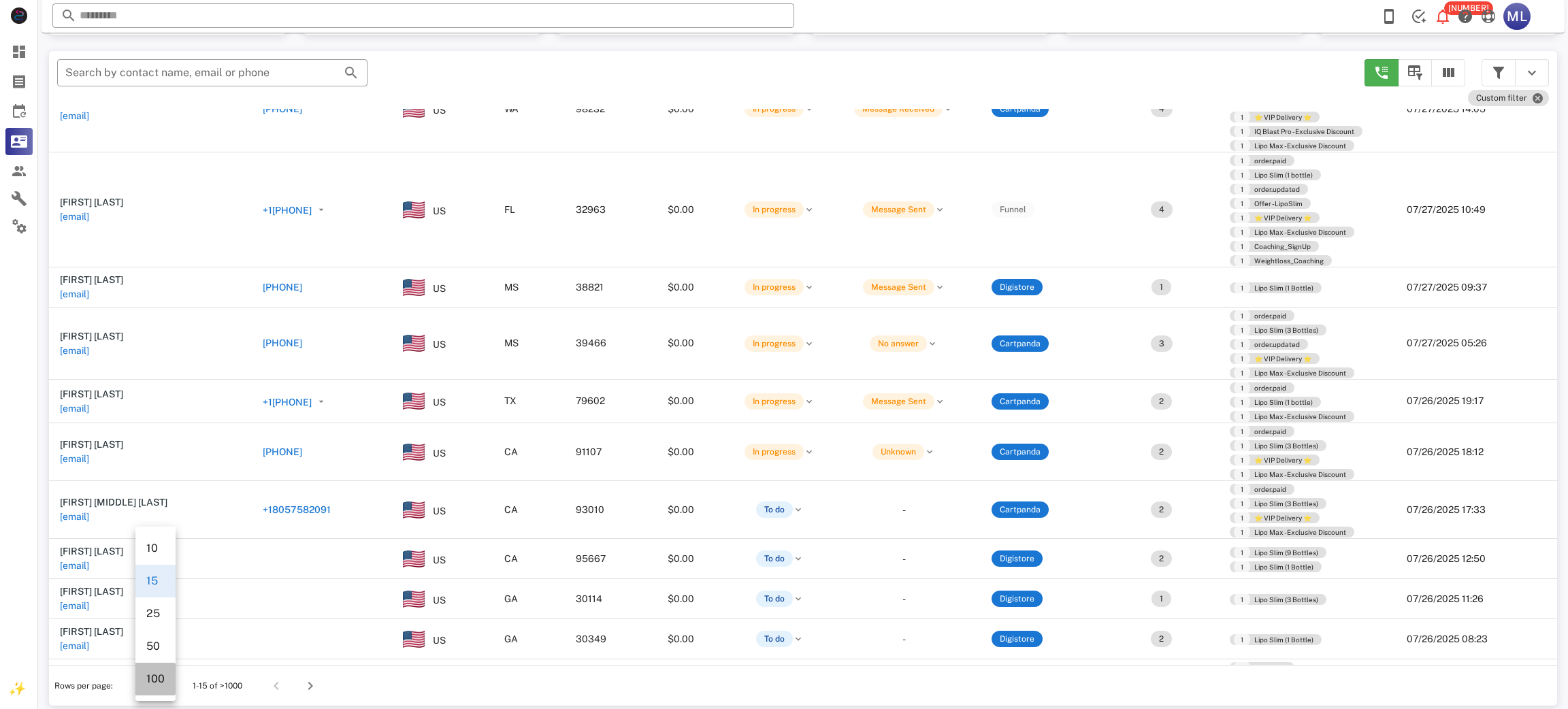 click on "100" at bounding box center (155, 679) 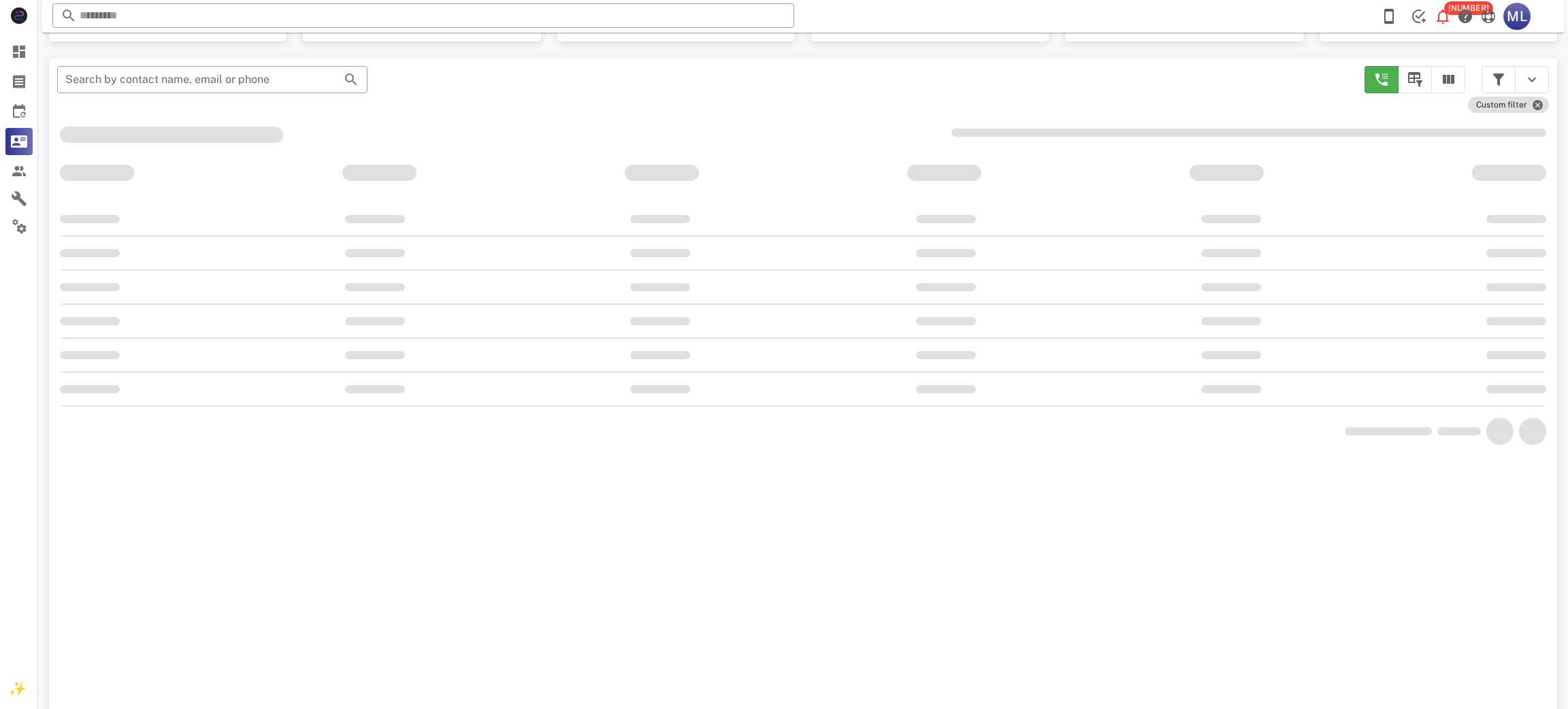 scroll, scrollTop: 131, scrollLeft: 0, axis: vertical 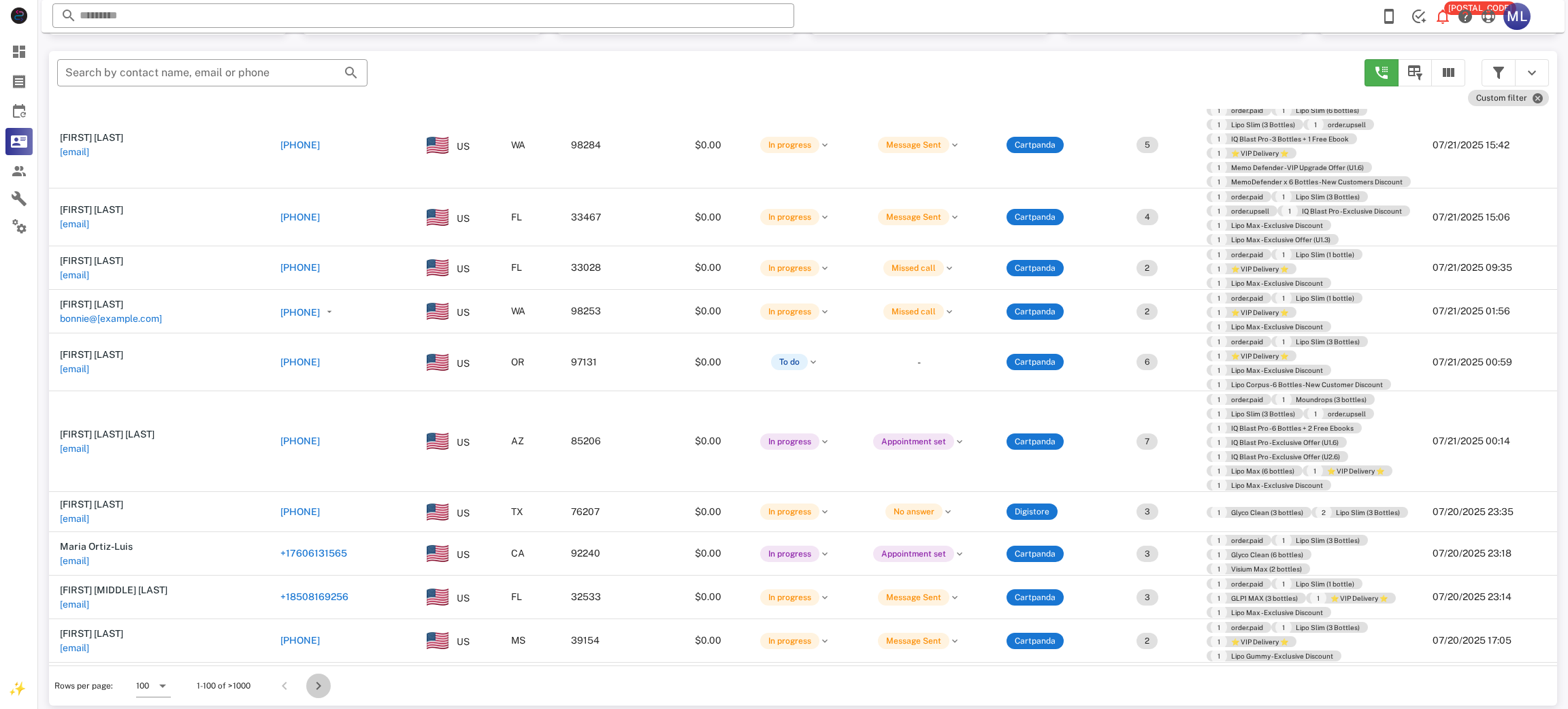 click at bounding box center (318, 686) 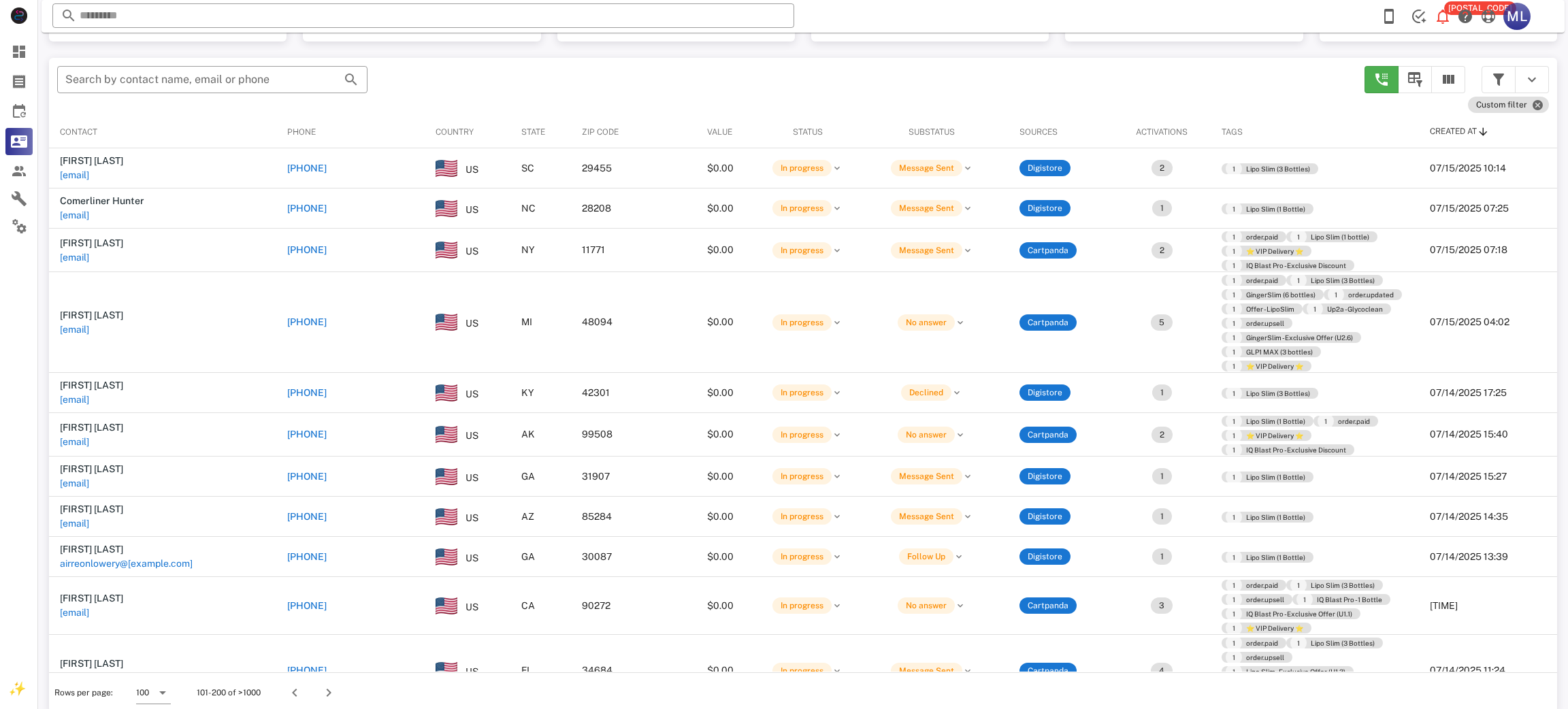 scroll, scrollTop: 131, scrollLeft: 0, axis: vertical 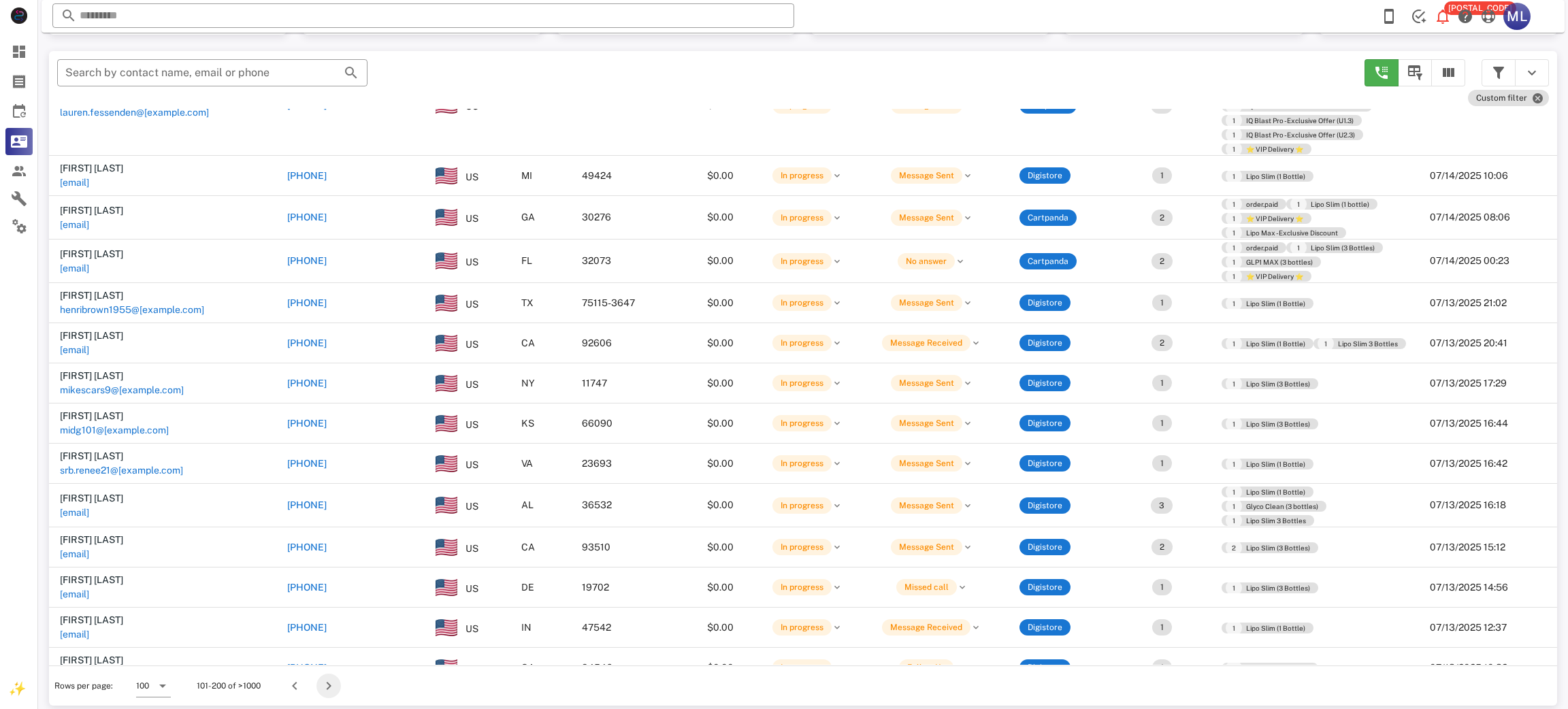 click at bounding box center [329, 686] 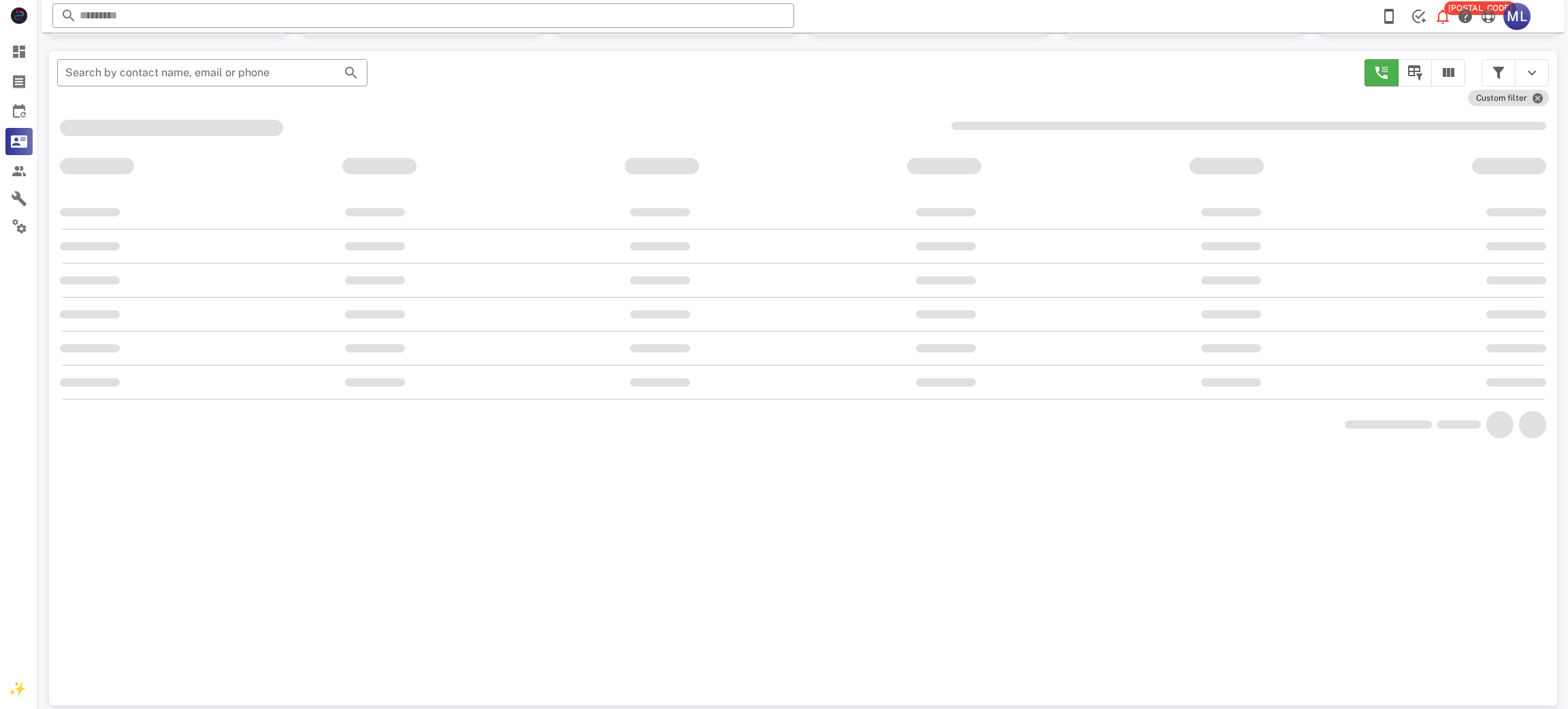 scroll, scrollTop: 137, scrollLeft: 0, axis: vertical 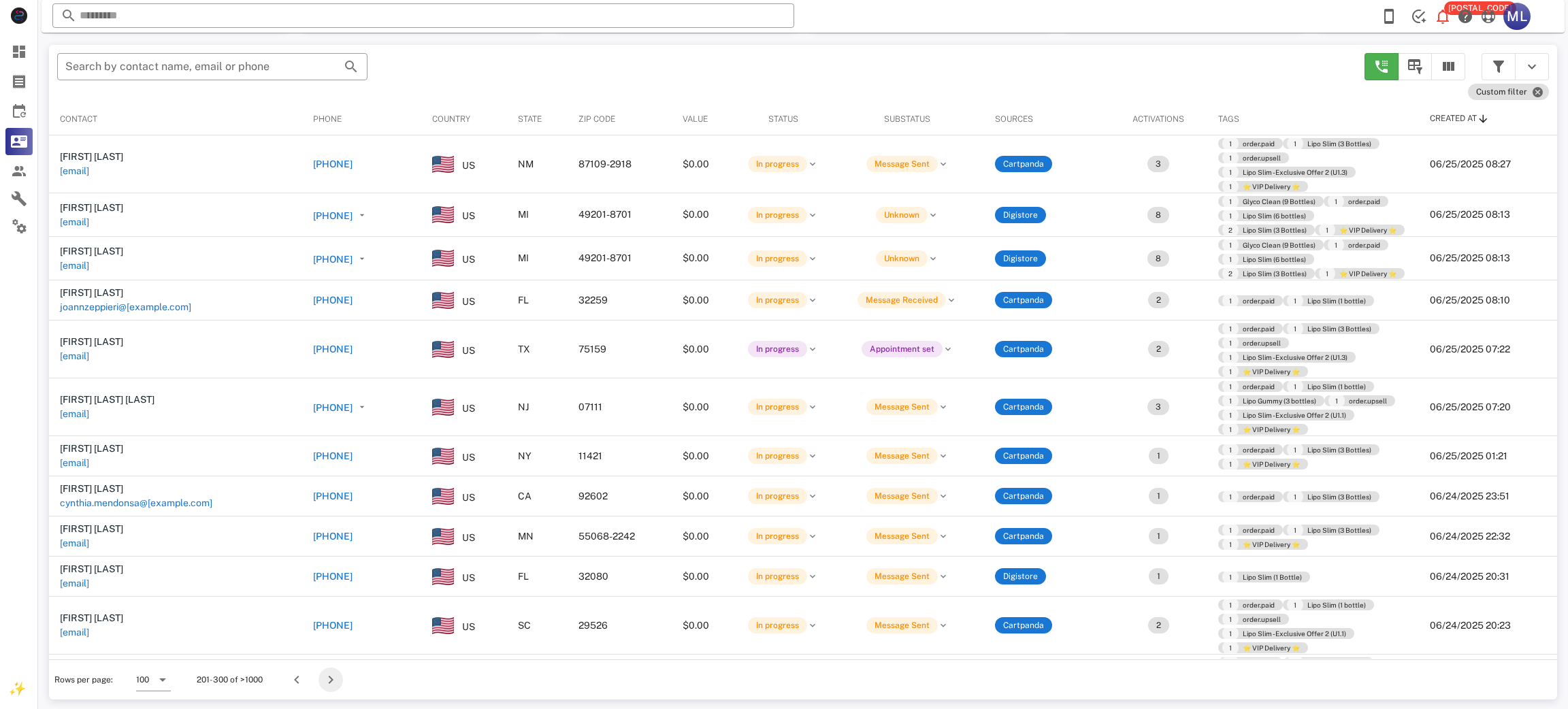 click at bounding box center (331, 680) 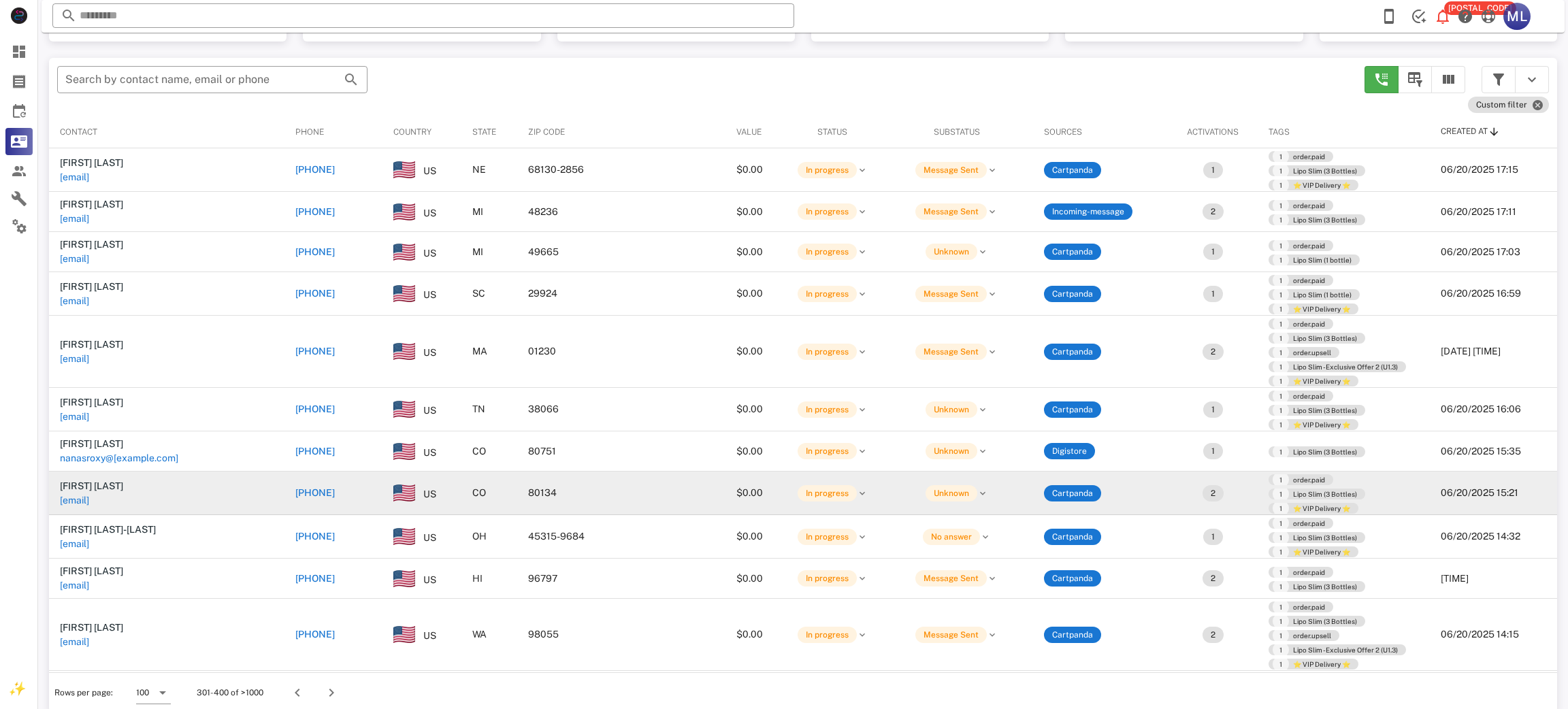 scroll, scrollTop: 137, scrollLeft: 0, axis: vertical 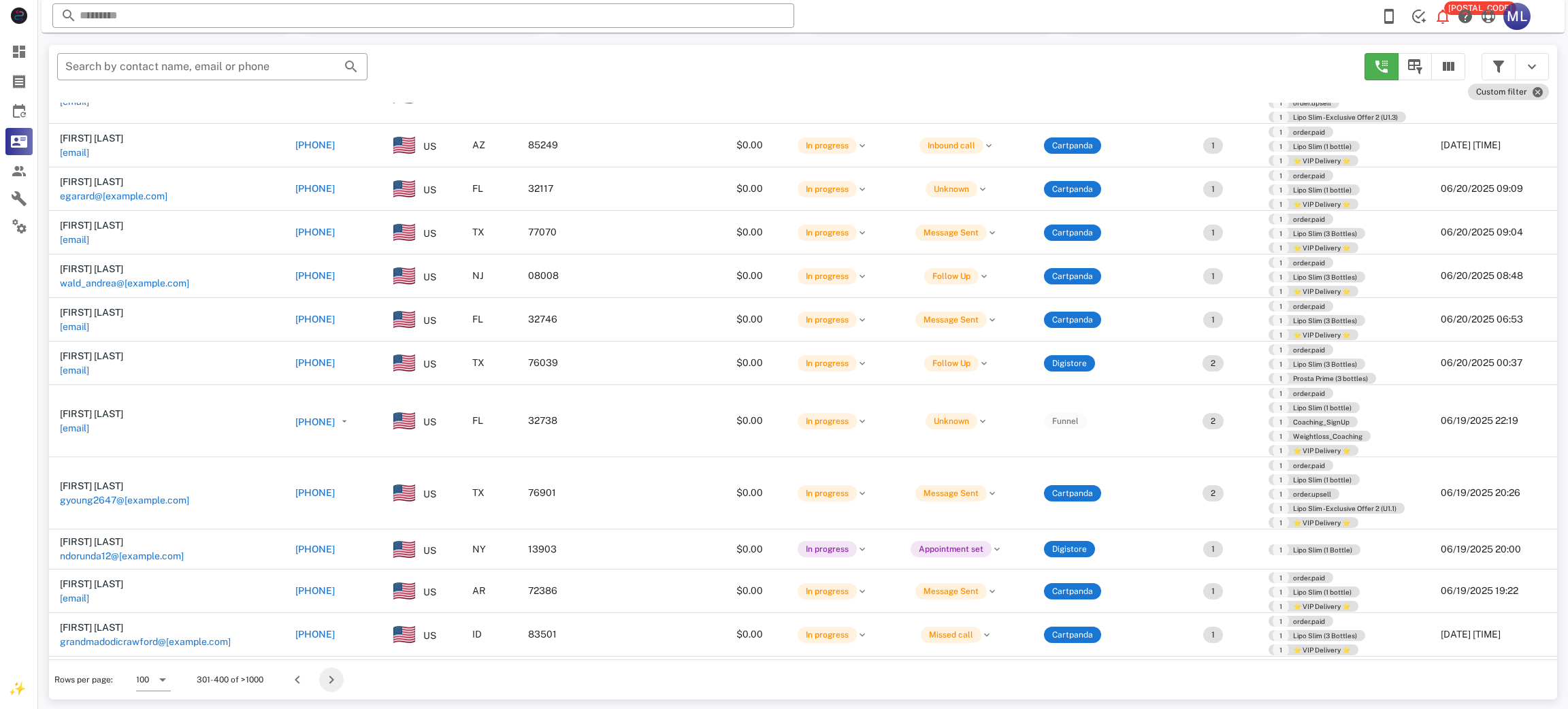 click at bounding box center [331, 680] 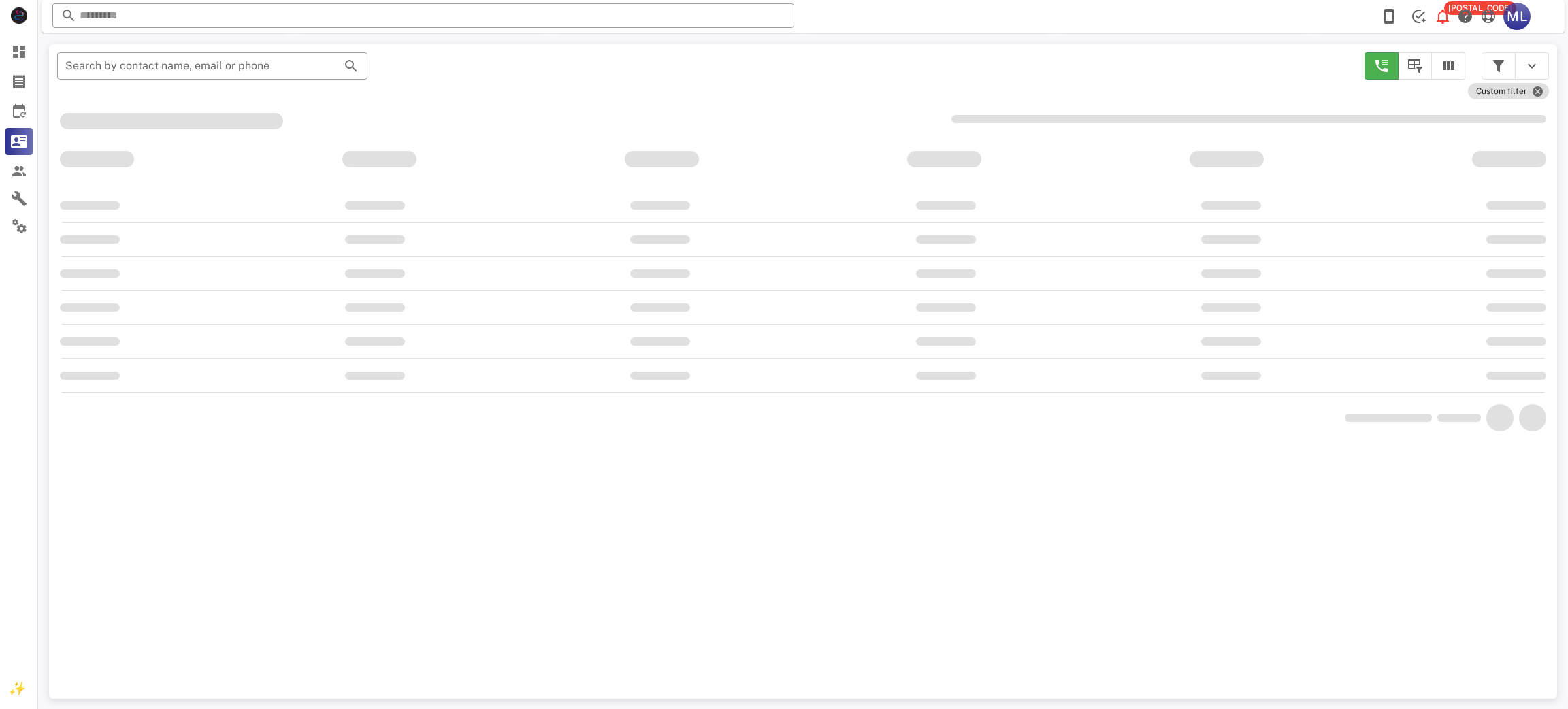 scroll, scrollTop: 137, scrollLeft: 0, axis: vertical 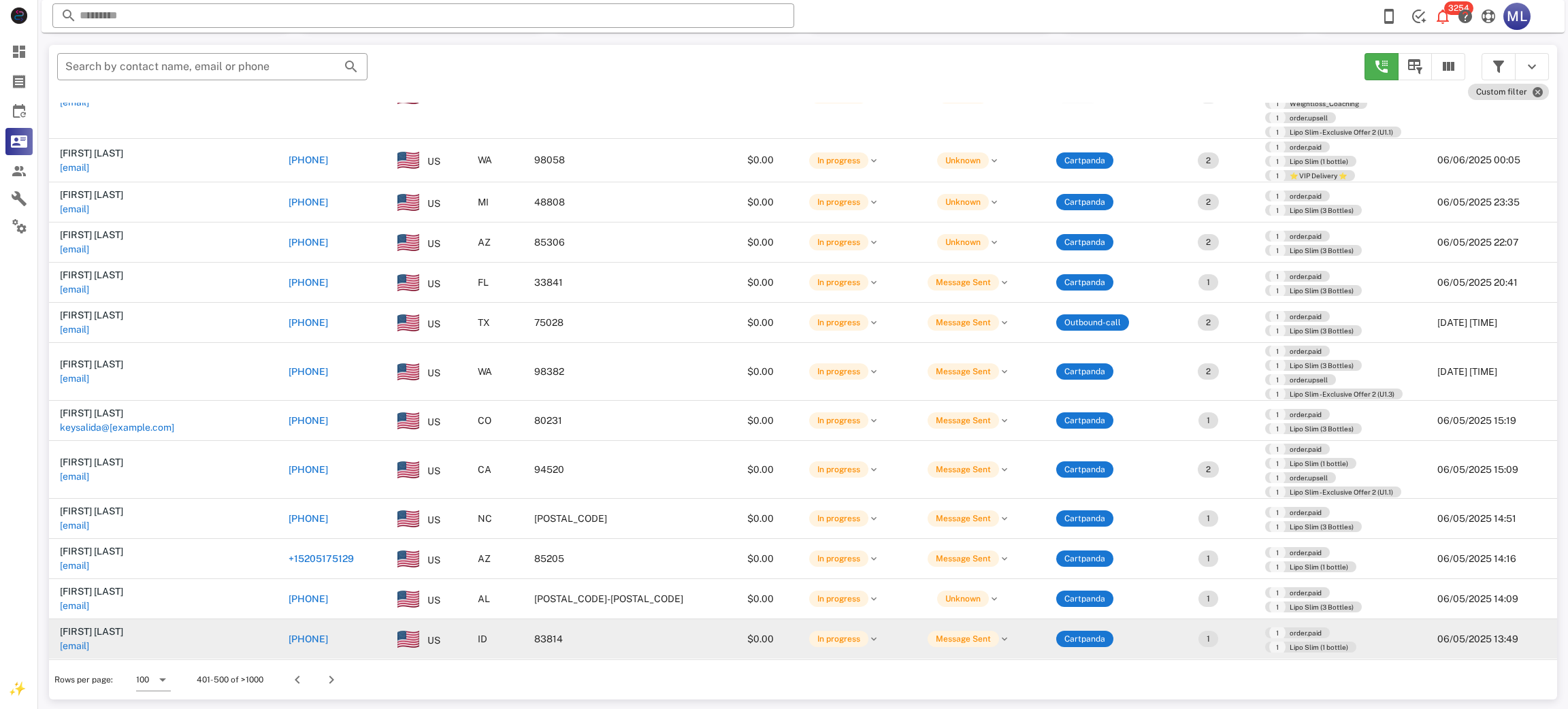 click on "[PHONE]" at bounding box center [308, 639] 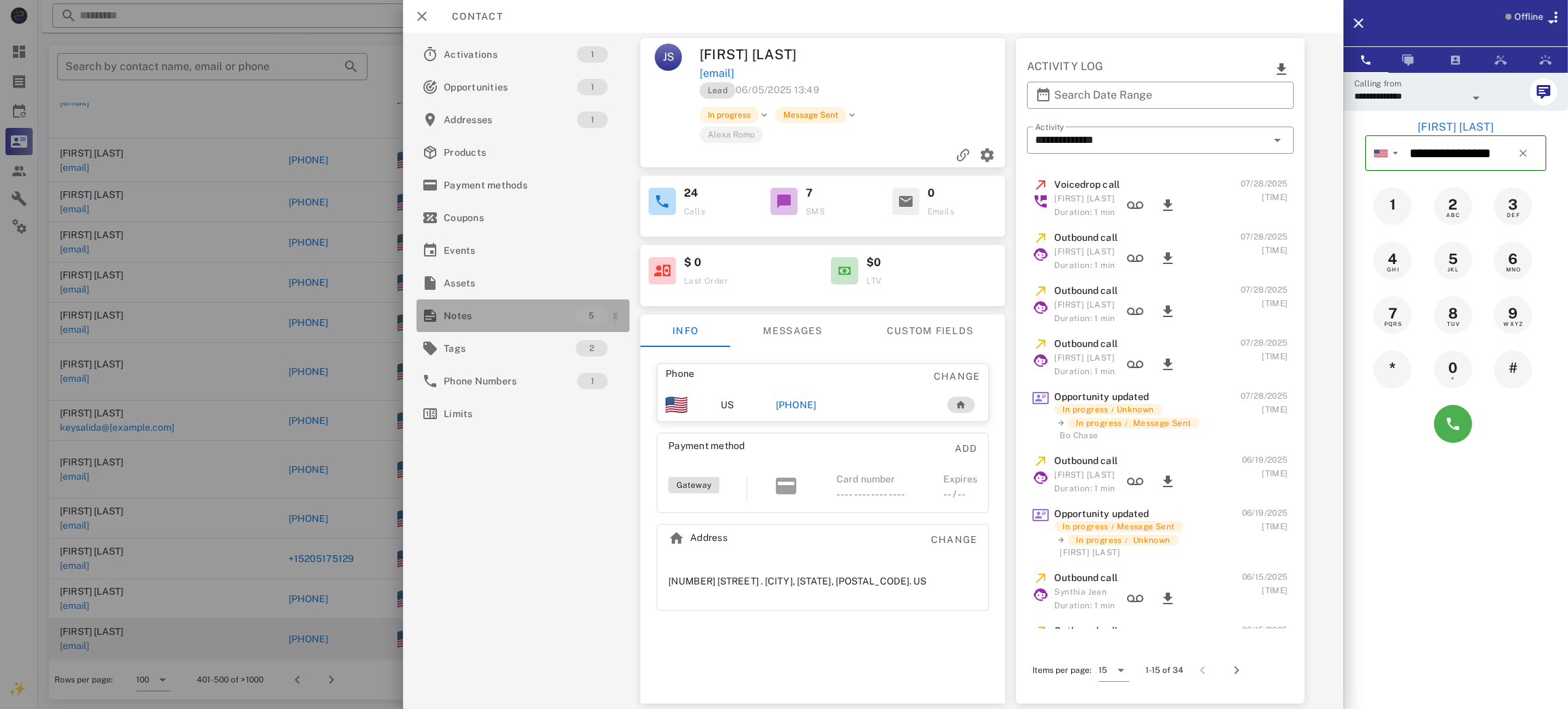 click on "Notes" at bounding box center (509, 316) 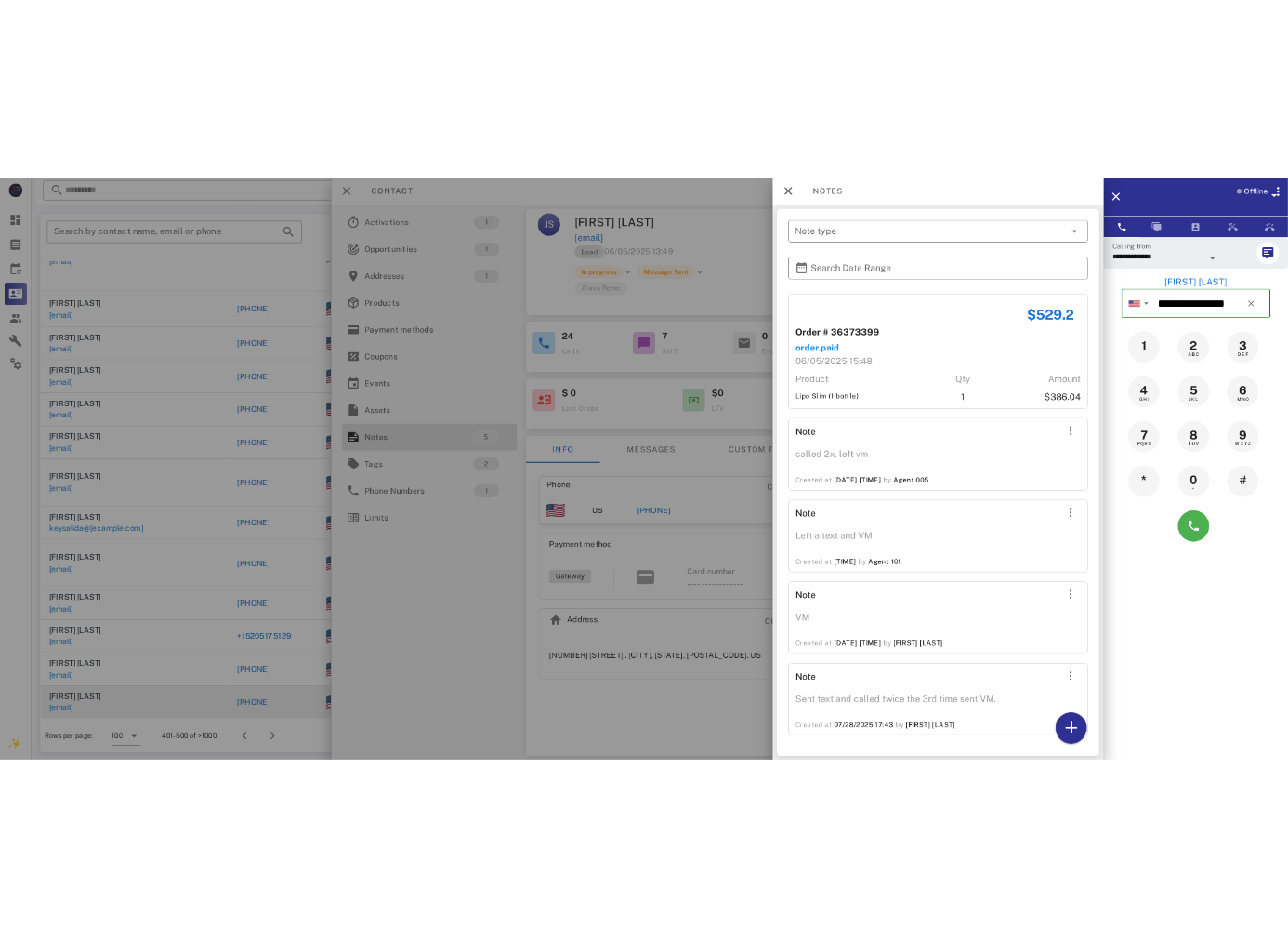 scroll, scrollTop: 1, scrollLeft: 0, axis: vertical 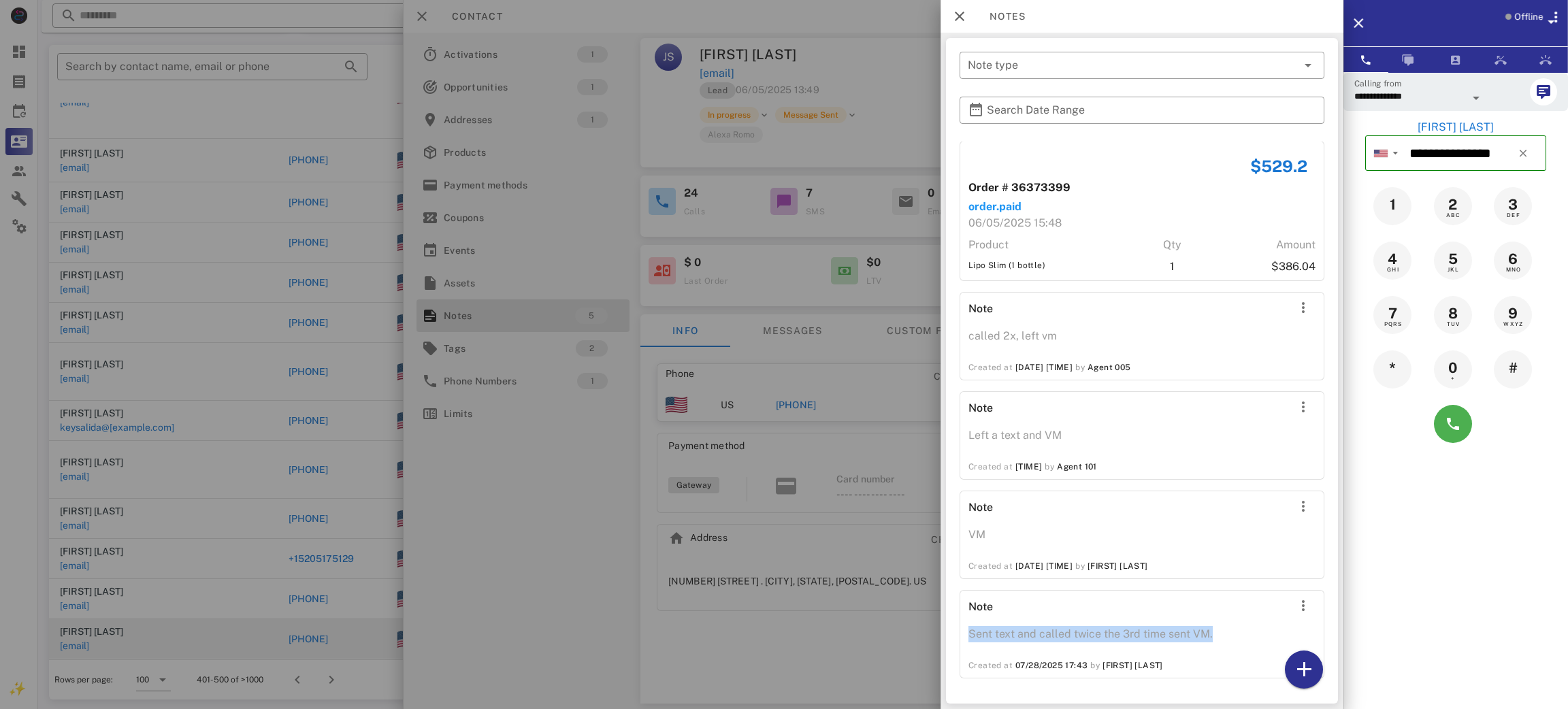 drag, startPoint x: 1217, startPoint y: 629, endPoint x: 964, endPoint y: 630, distance: 253.00198 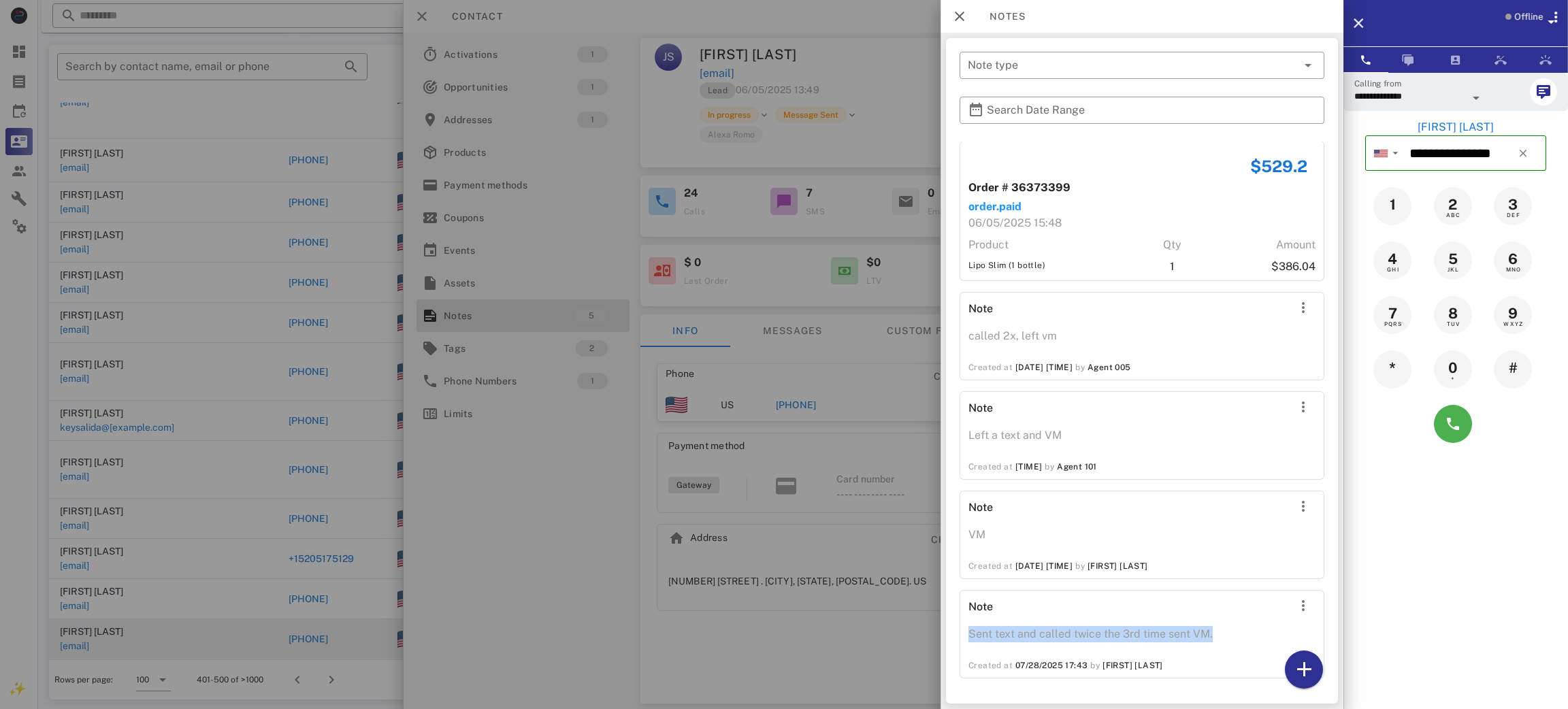 copy on "Sent text and called twice the 3rd time sent VM." 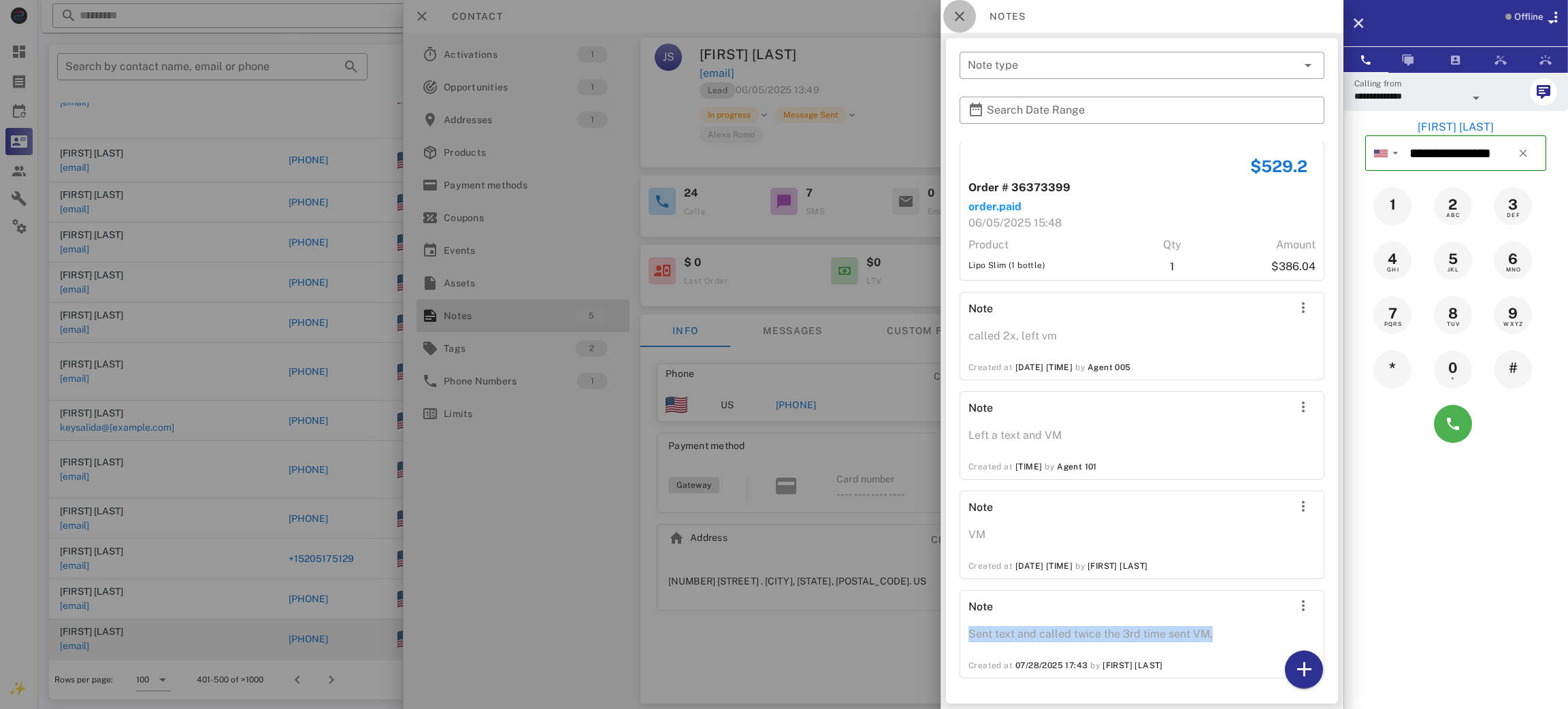click at bounding box center (960, 16) 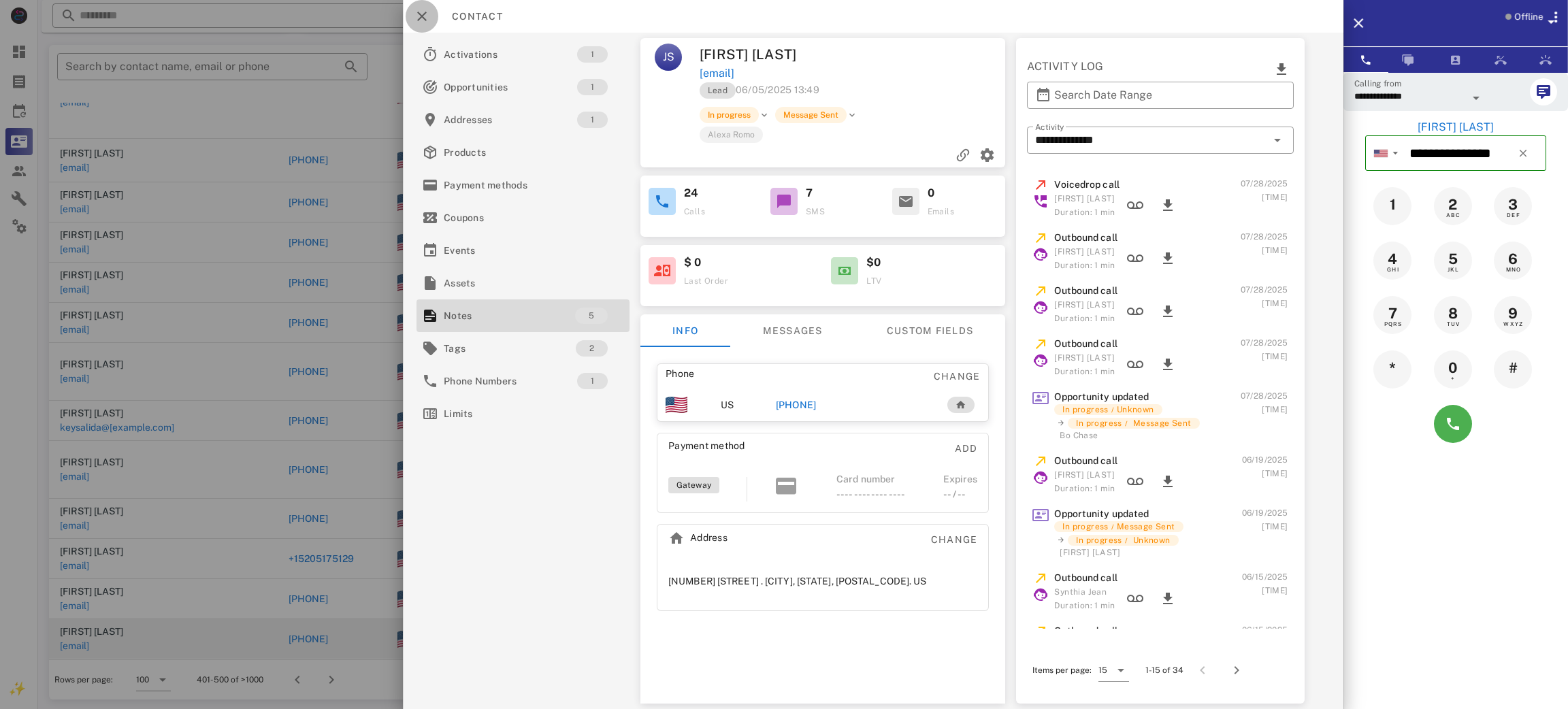 click at bounding box center [422, 16] 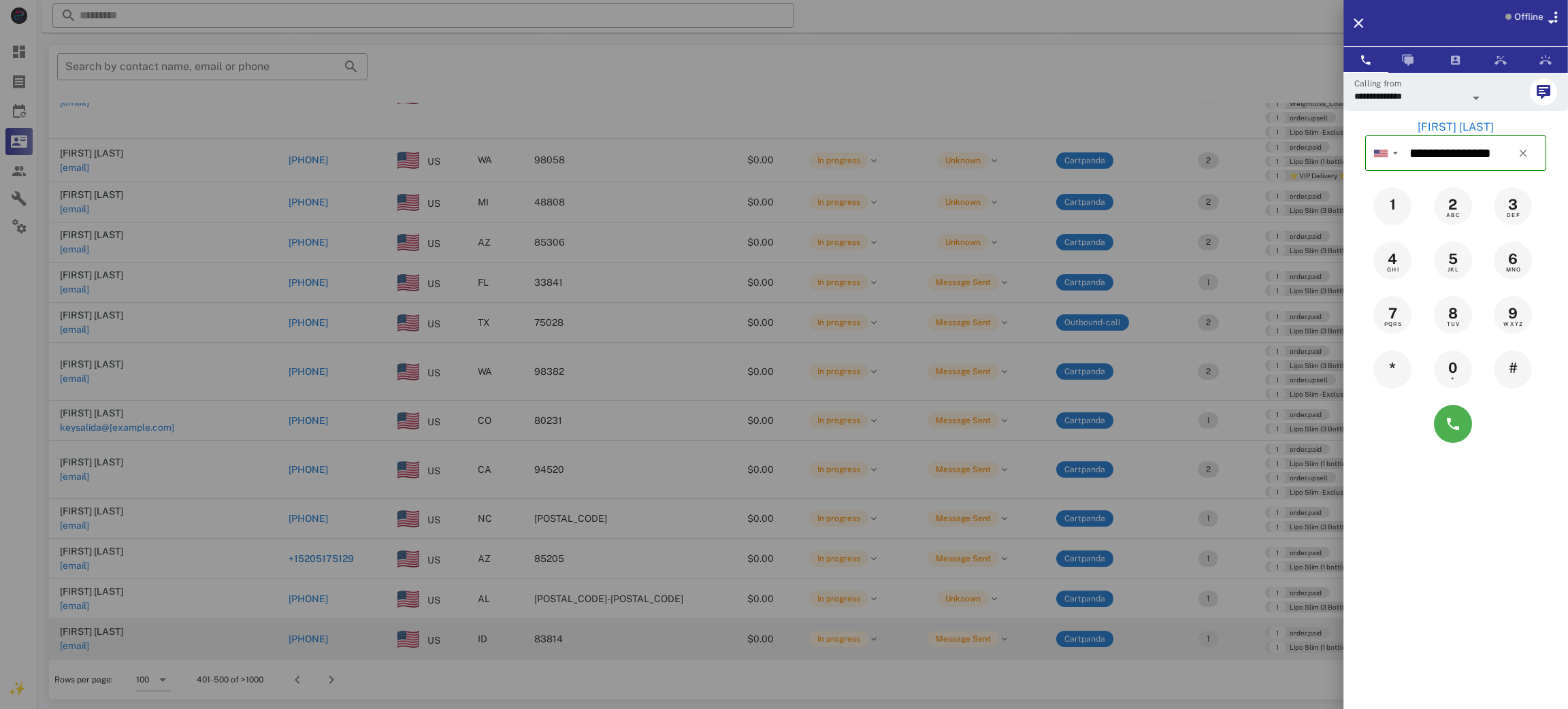 click at bounding box center (784, 354) 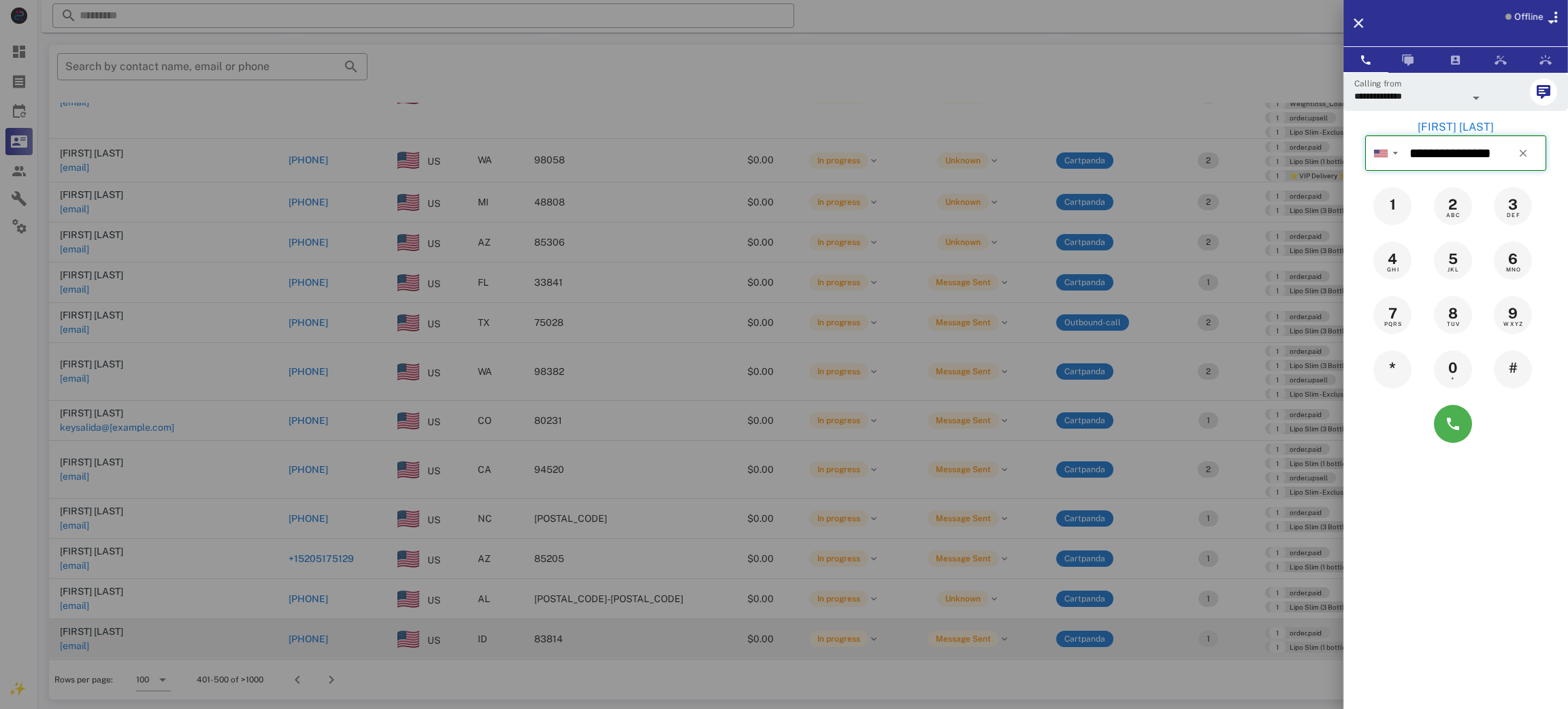 type 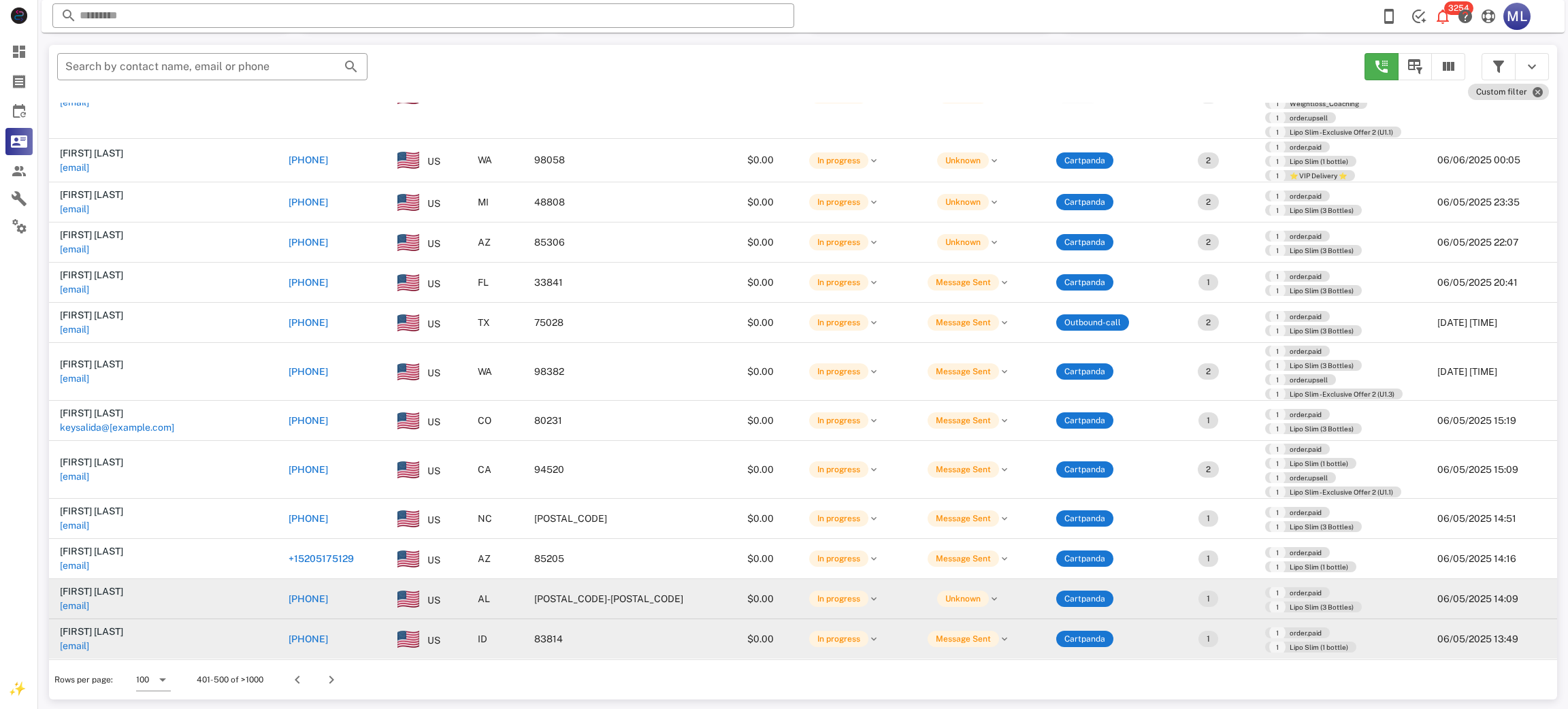 click on "[PHONE]" at bounding box center [308, 599] 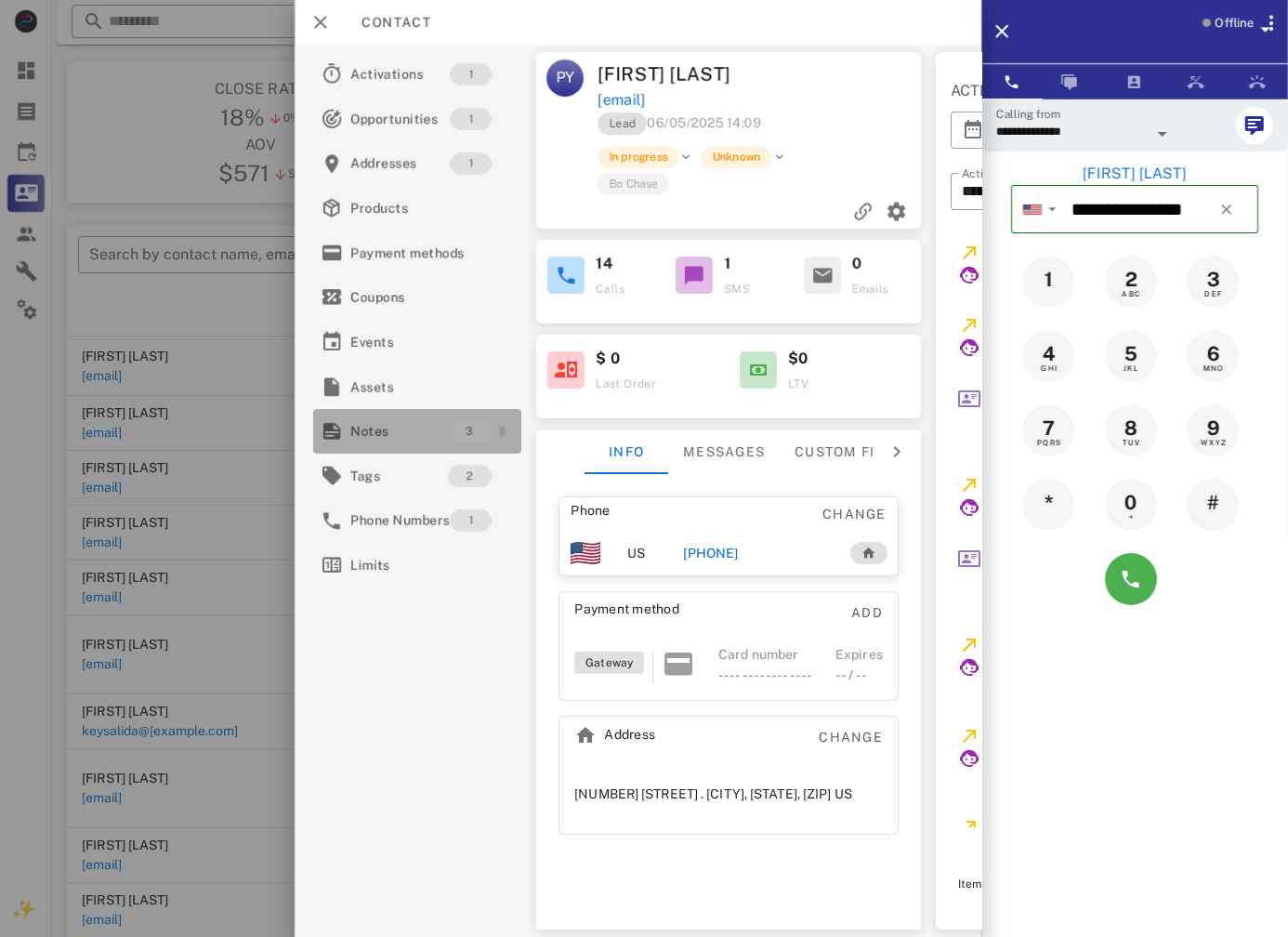 click on "Notes" at bounding box center (399, 431) 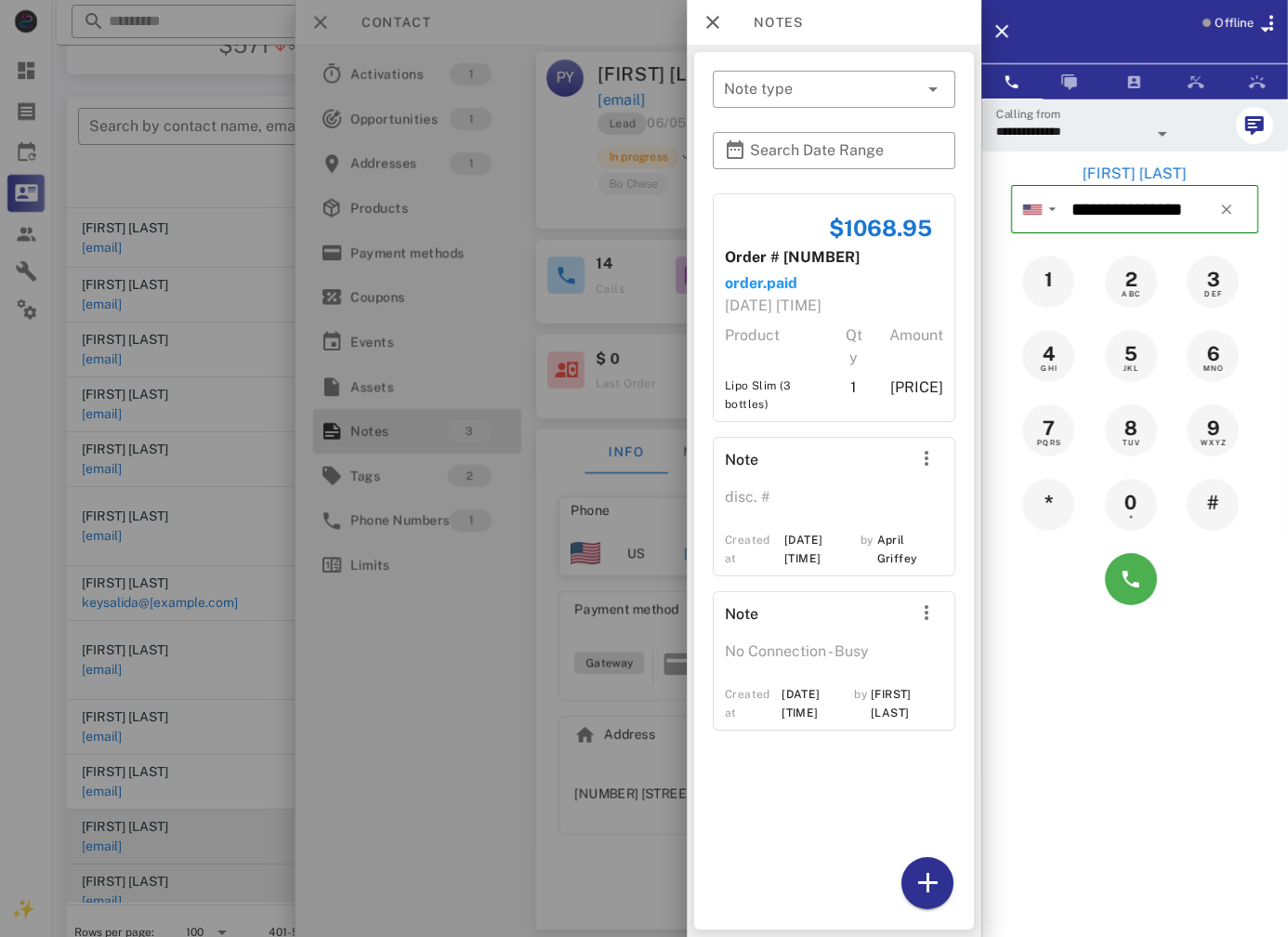 scroll, scrollTop: 352, scrollLeft: 0, axis: vertical 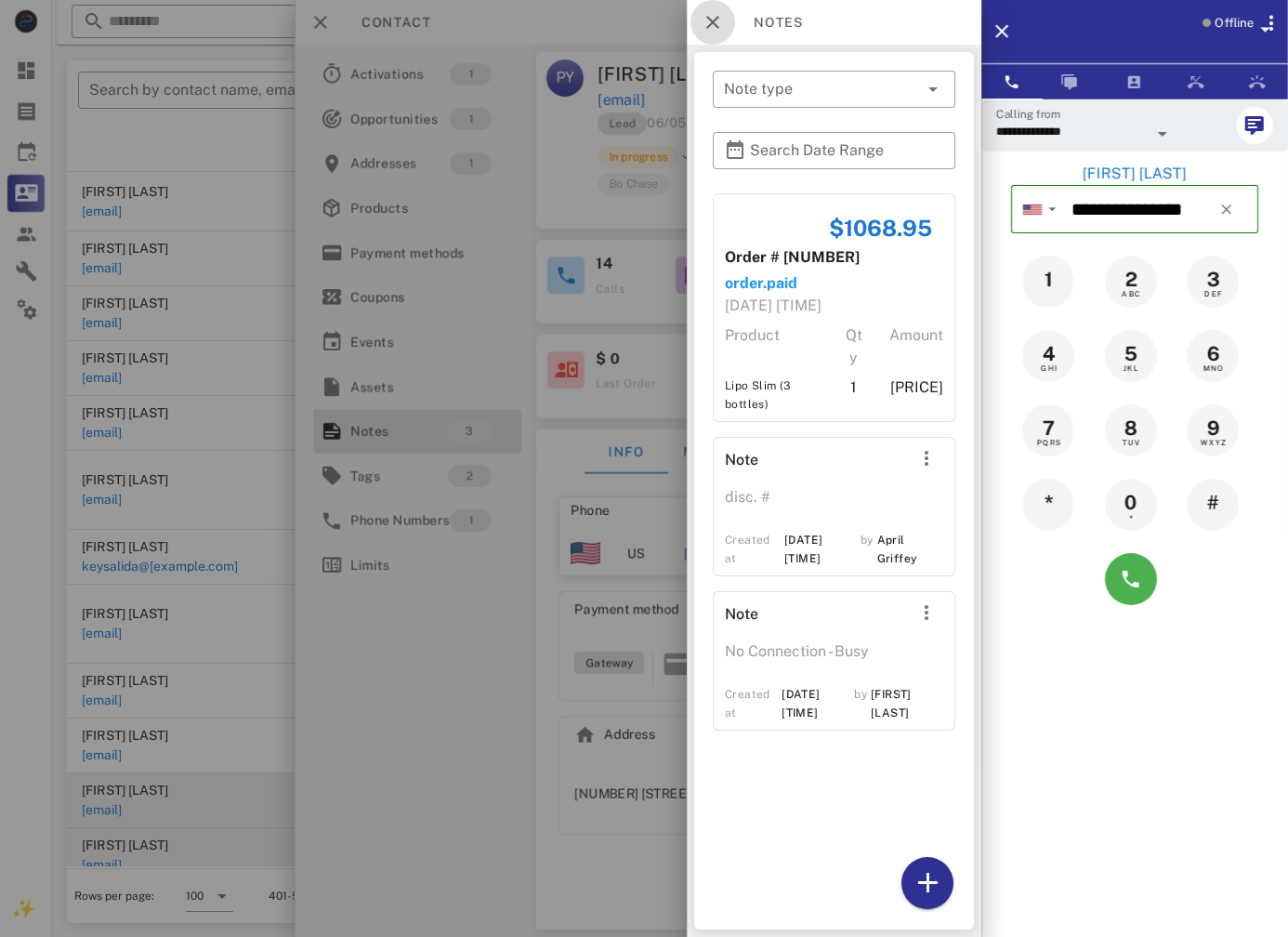 click at bounding box center [713, 22] 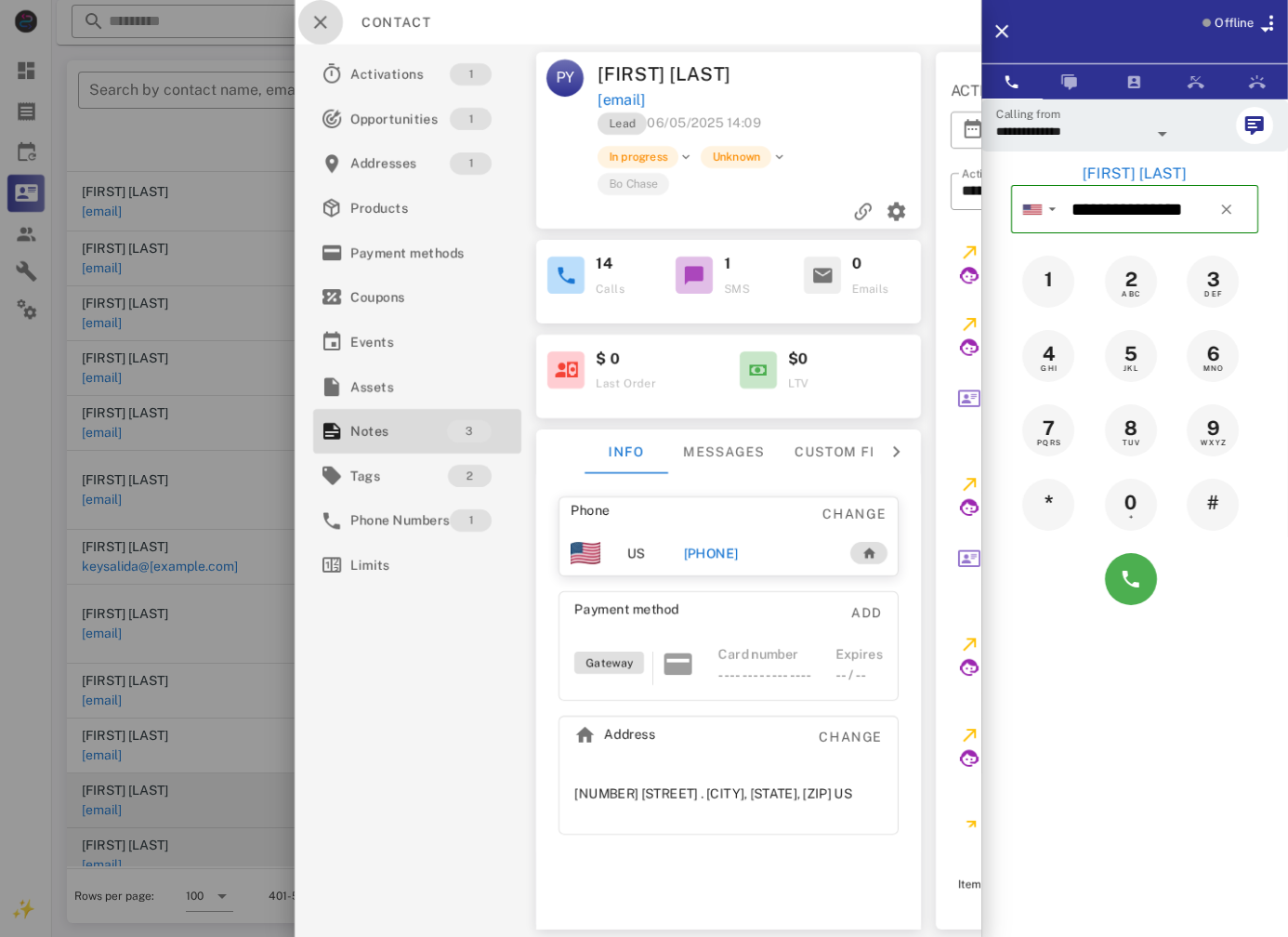 click at bounding box center [321, 22] 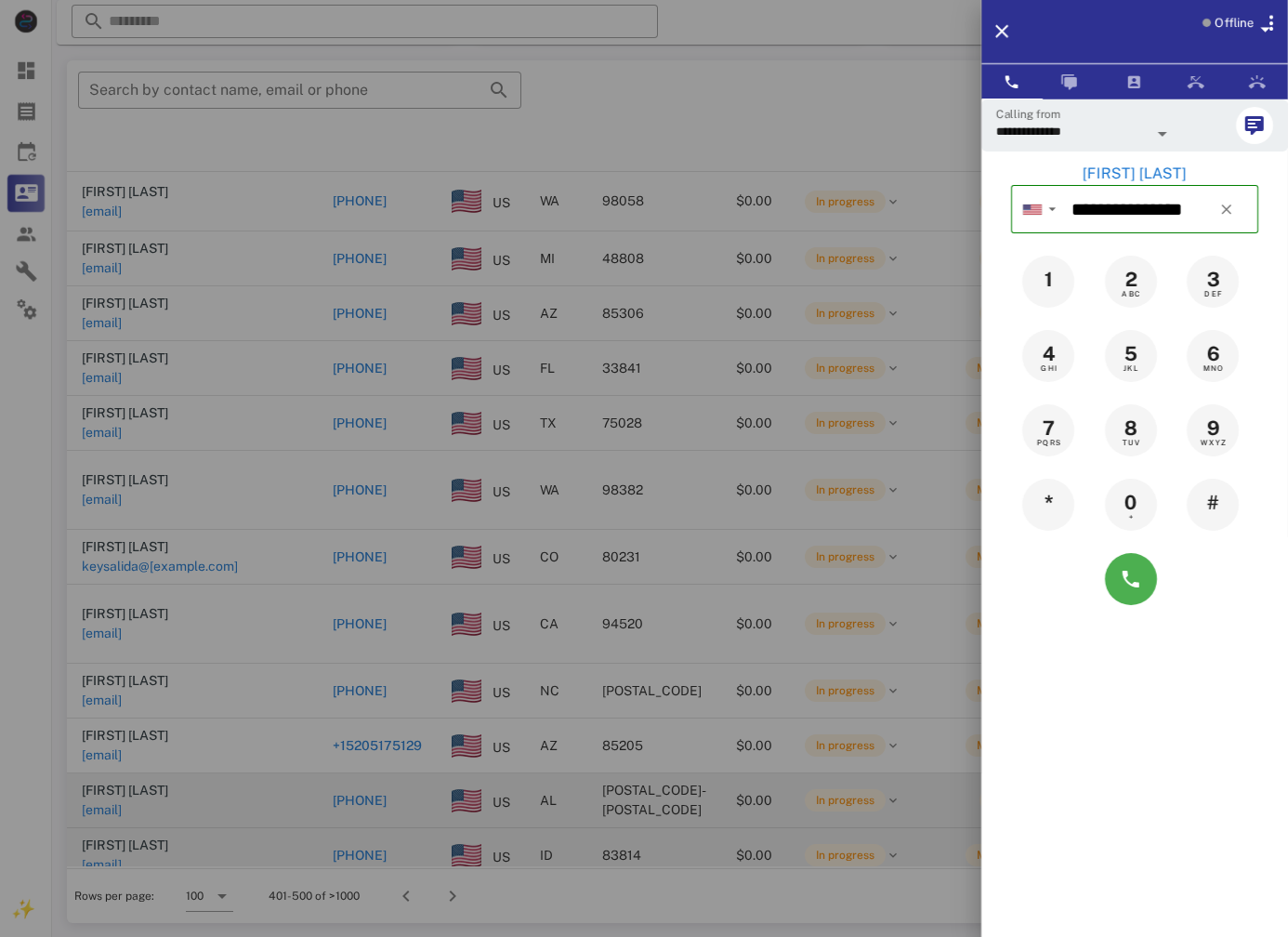 click at bounding box center (644, 468) 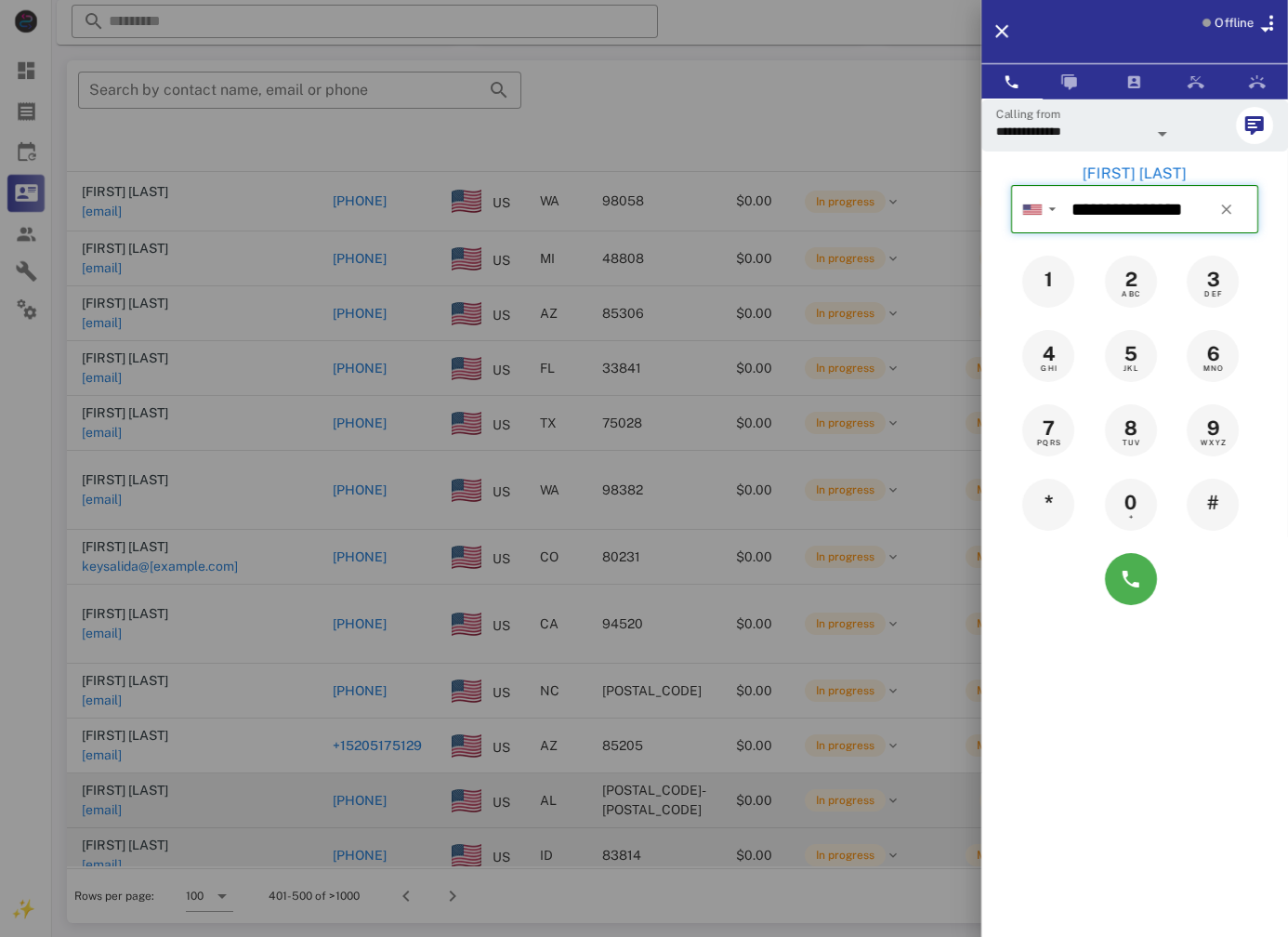 type 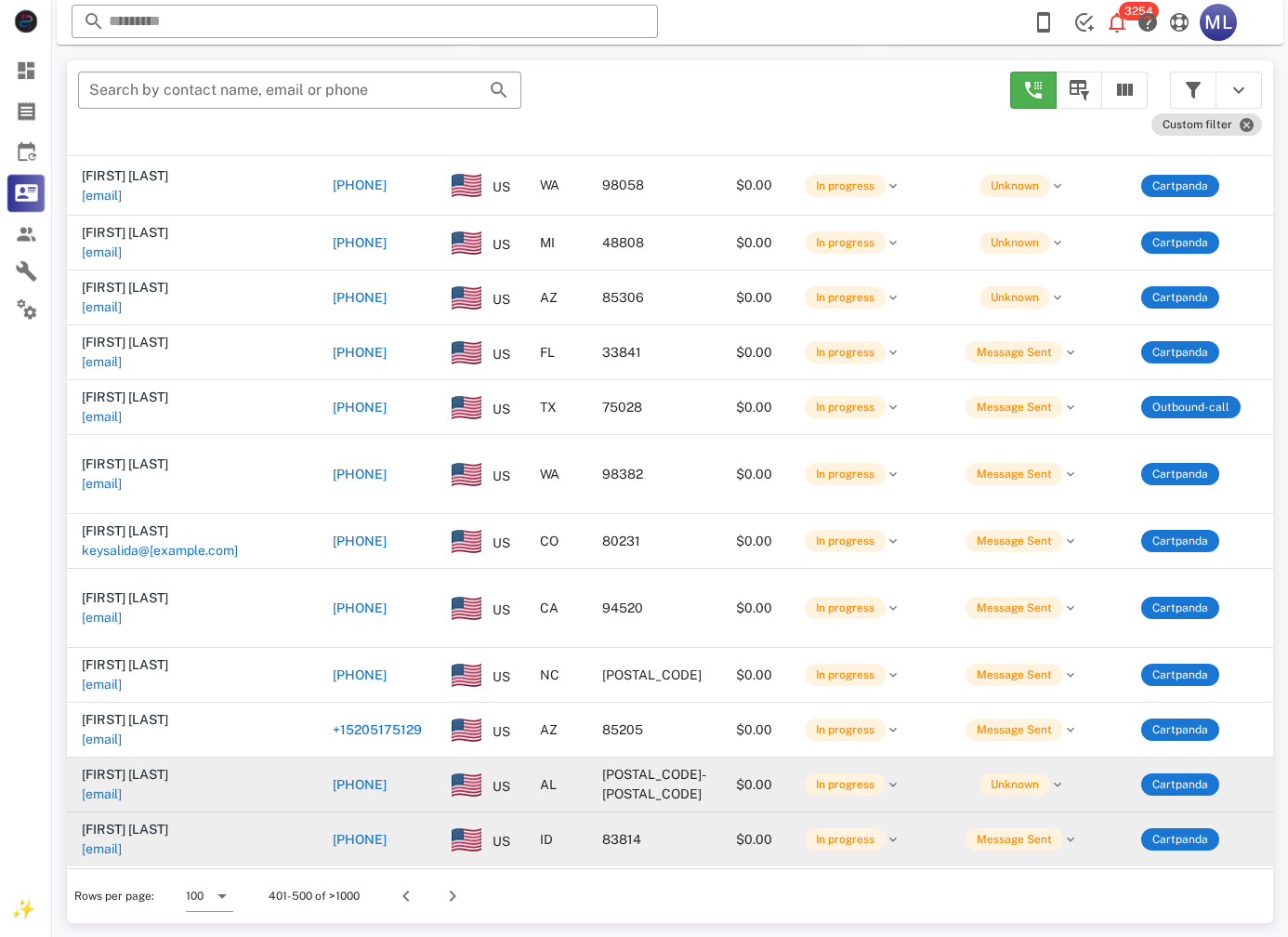 scroll, scrollTop: 6032, scrollLeft: 0, axis: vertical 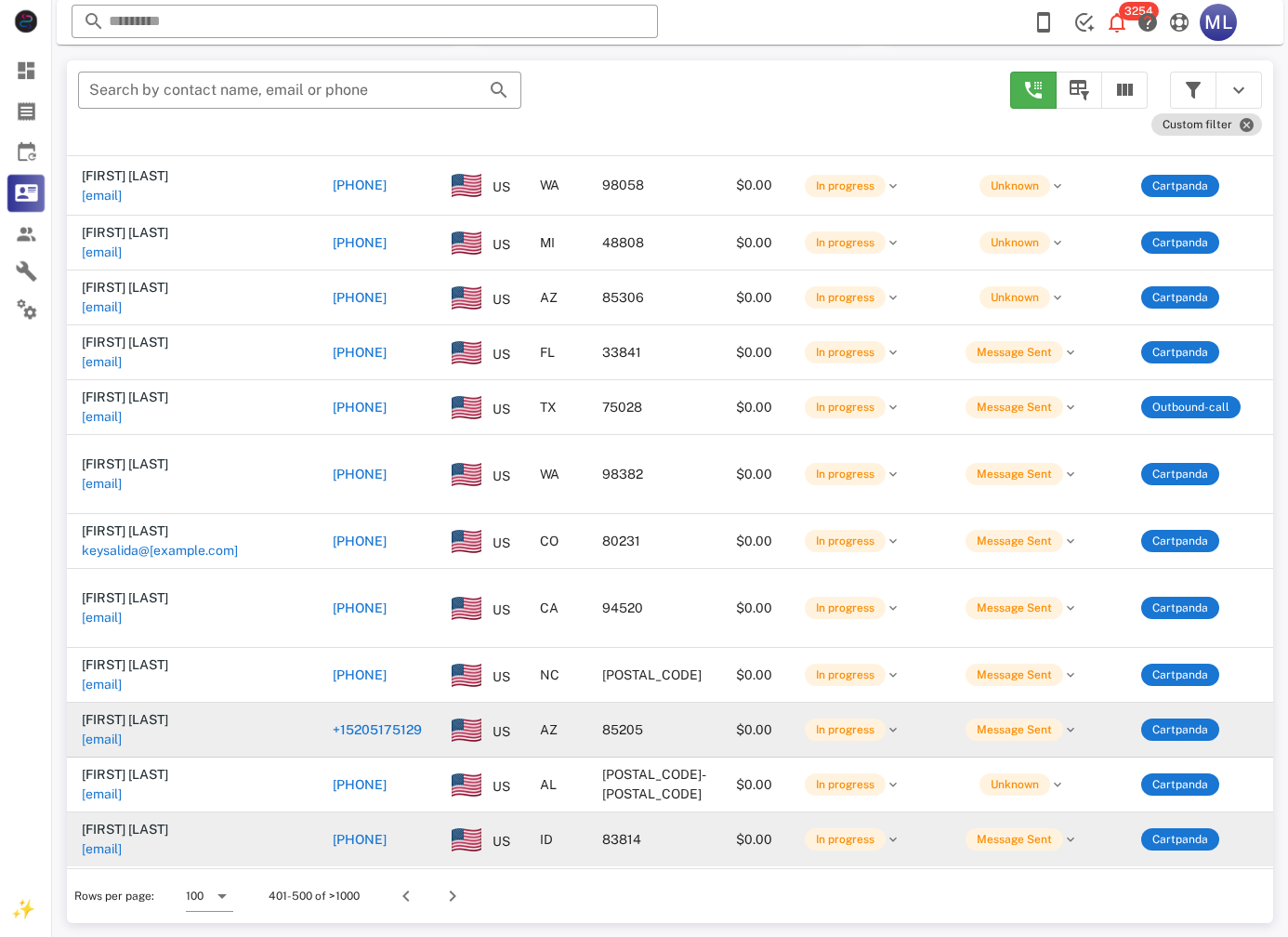 click on "+15205175129" at bounding box center (377, 730) 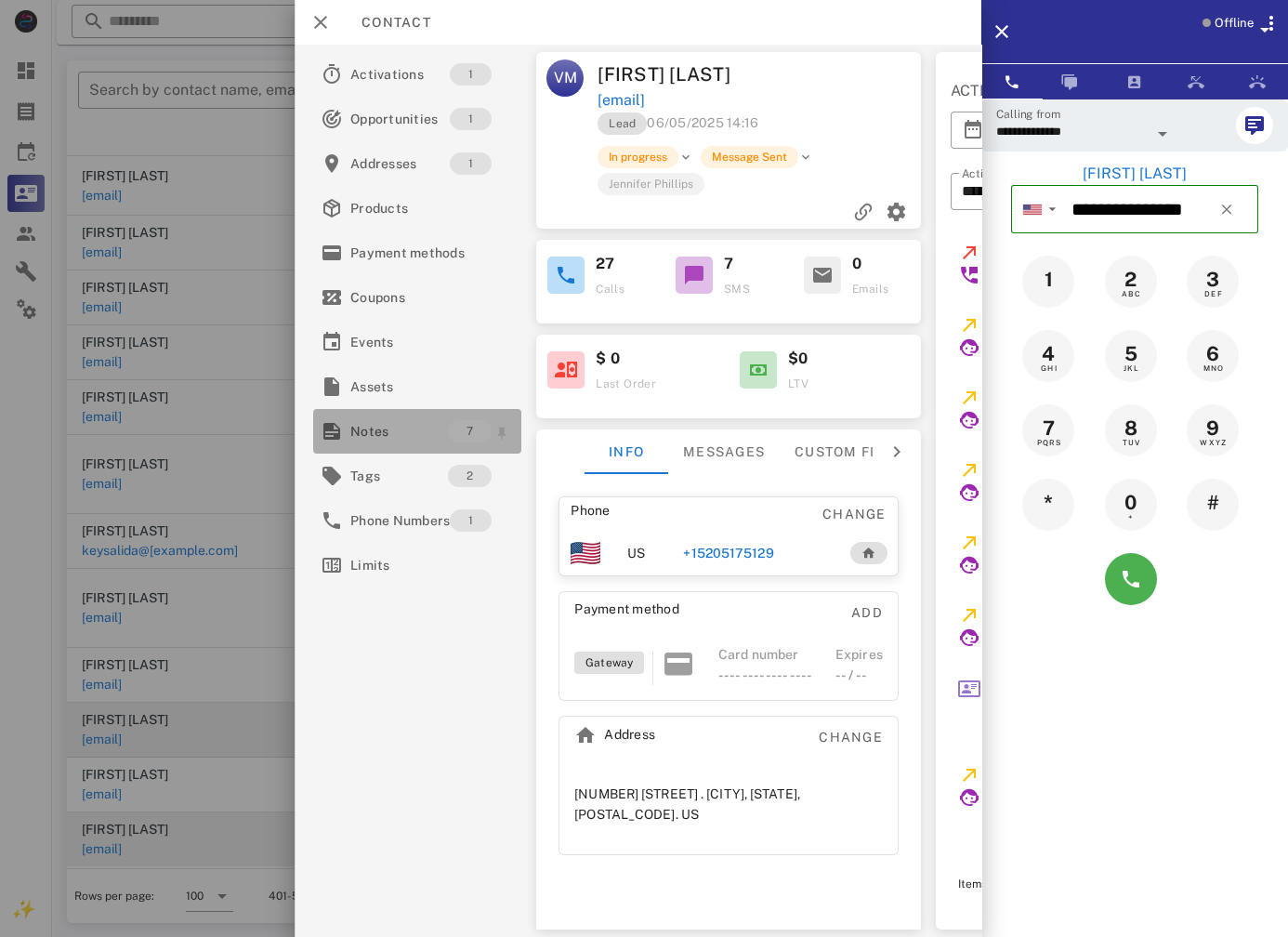 click on "Notes" at bounding box center [399, 431] 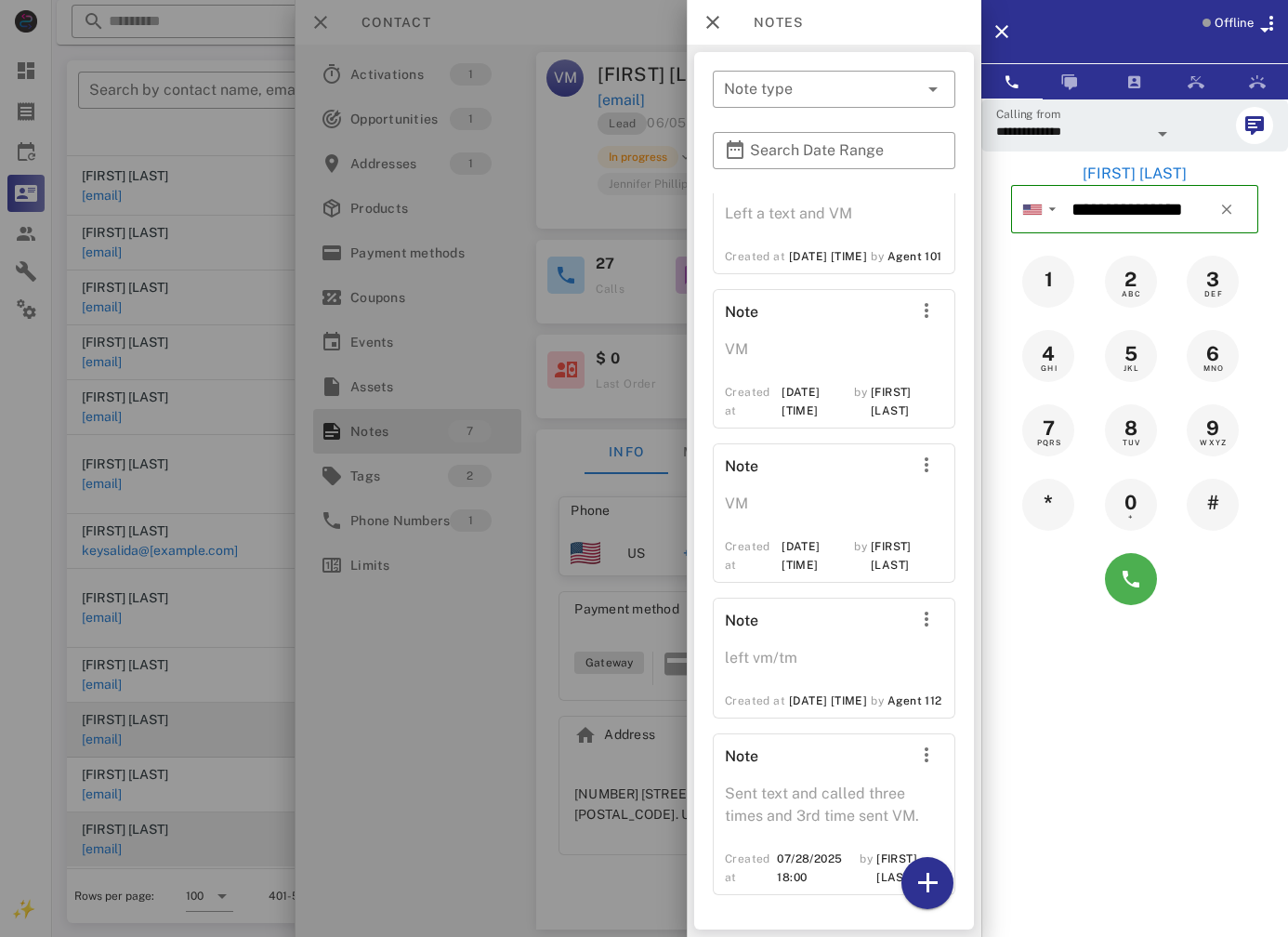 scroll, scrollTop: 506, scrollLeft: 0, axis: vertical 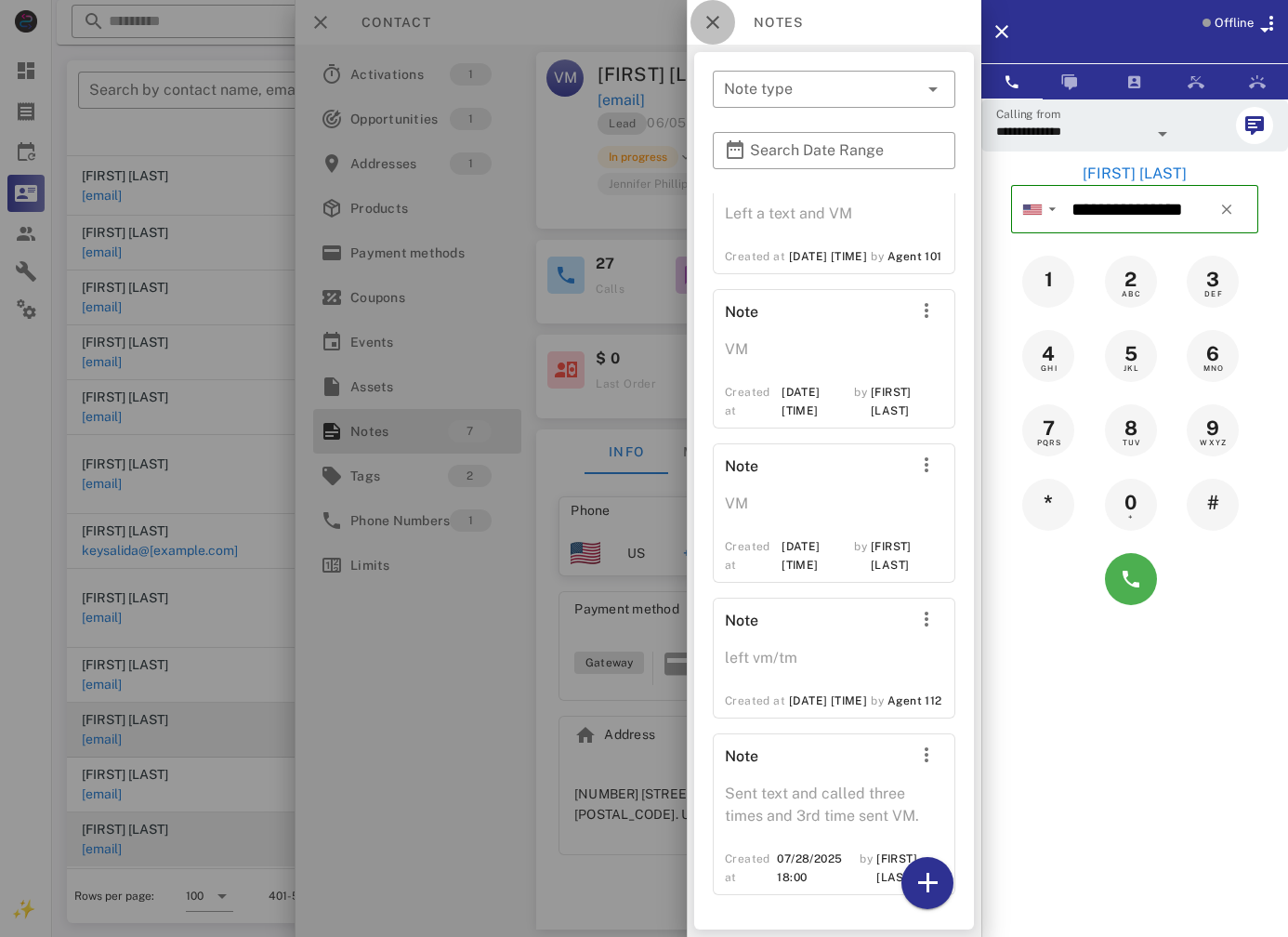 click at bounding box center (713, 22) 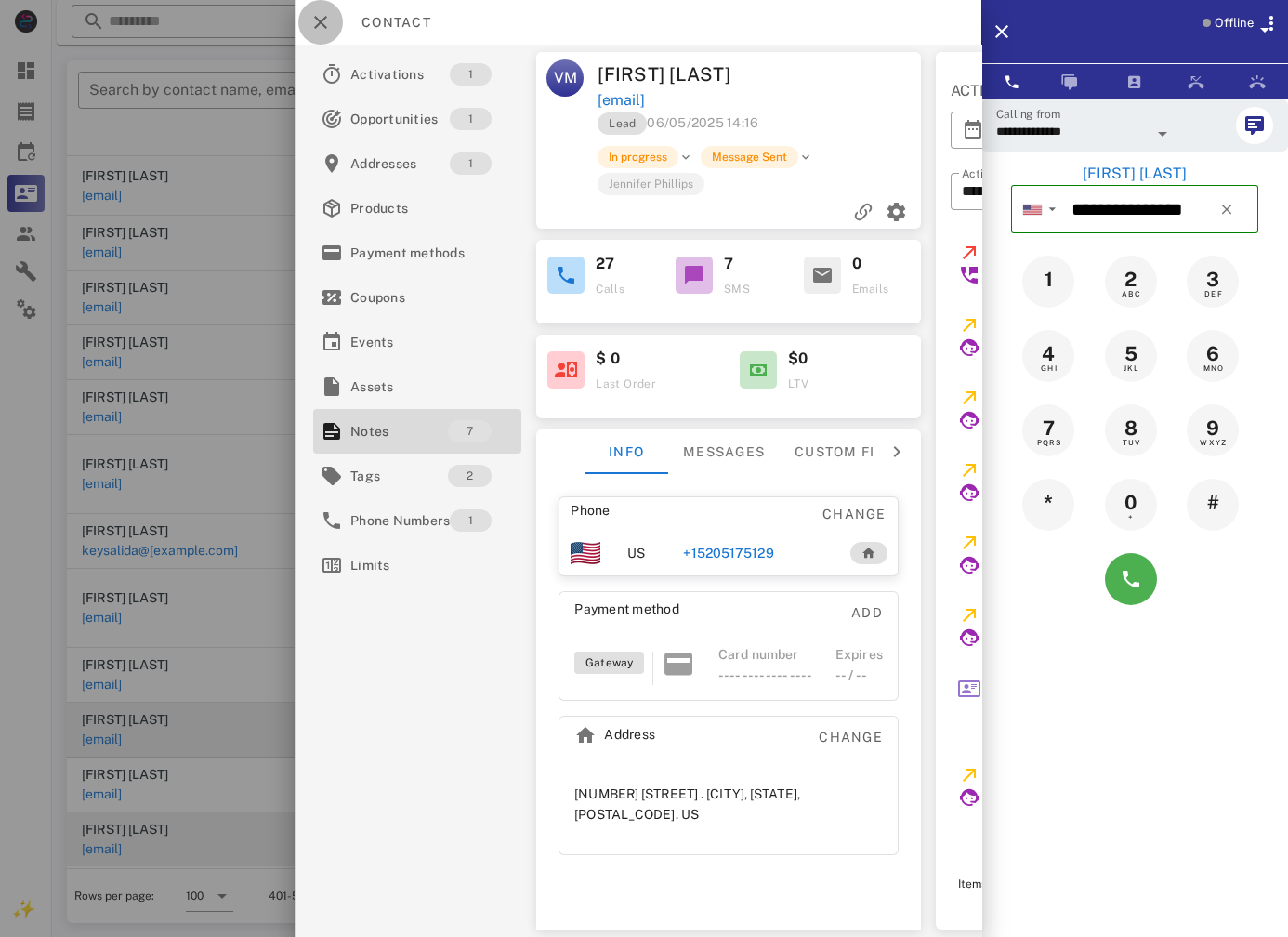 click at bounding box center (321, 22) 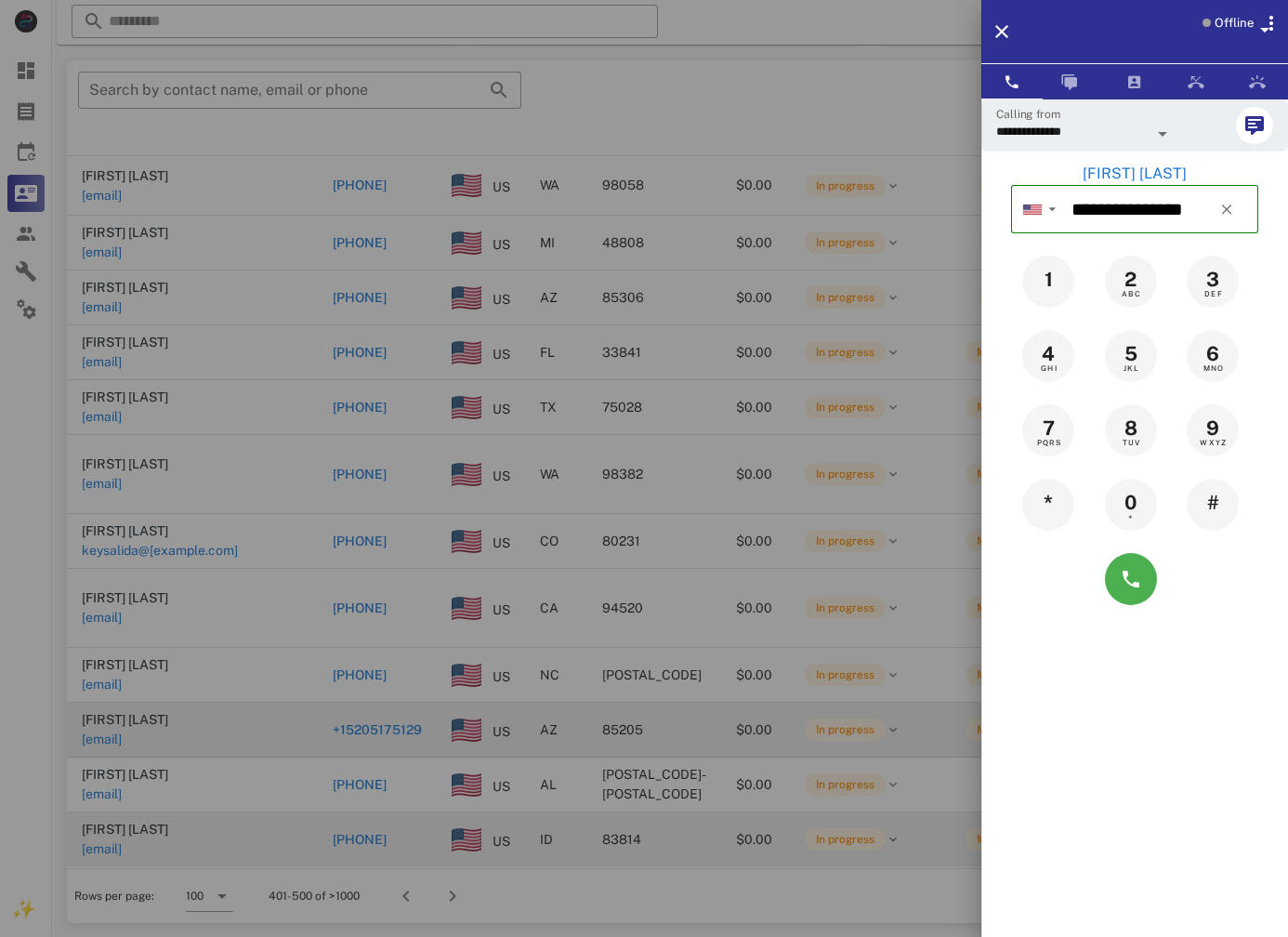 click at bounding box center (644, 468) 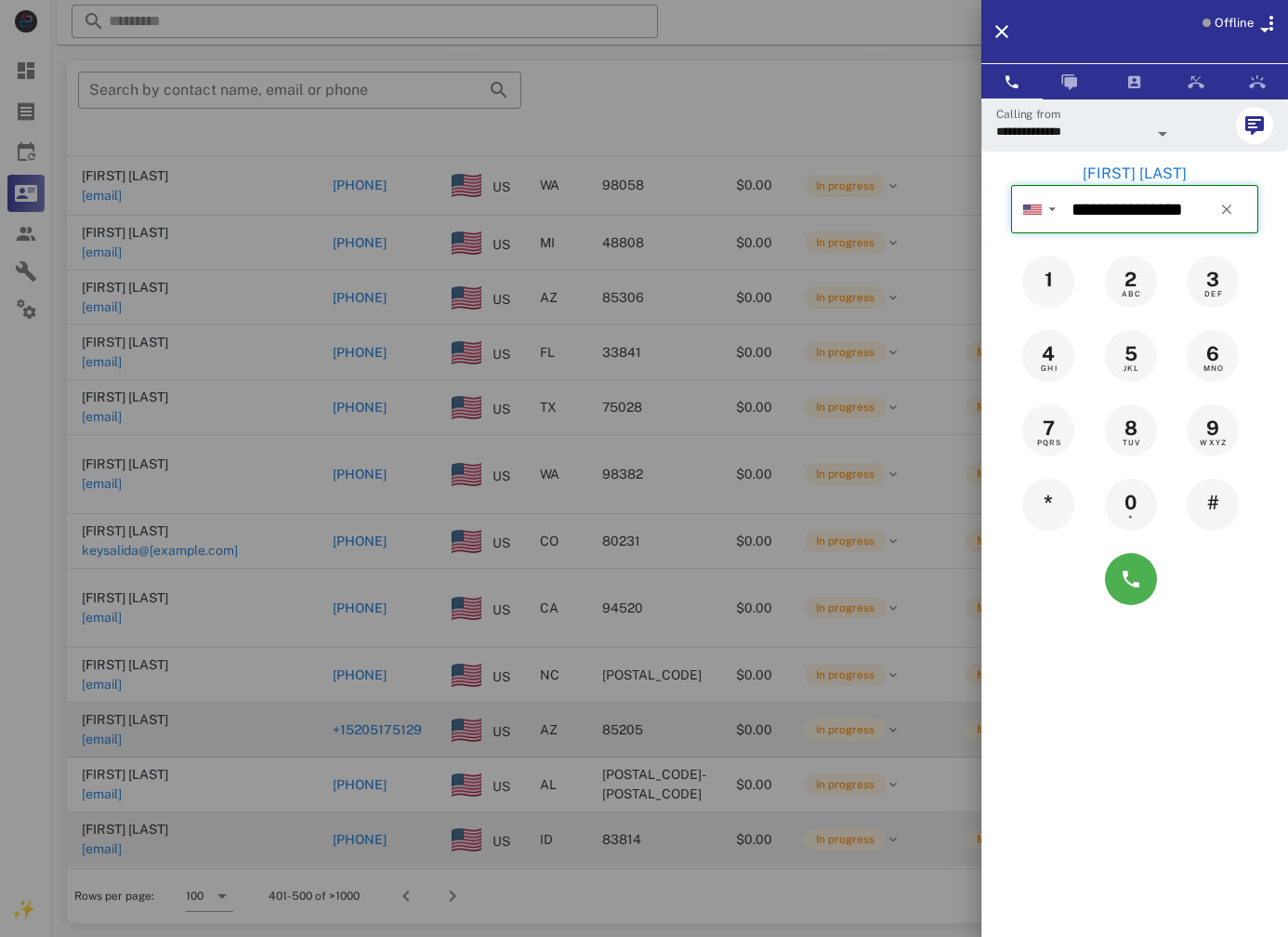 type 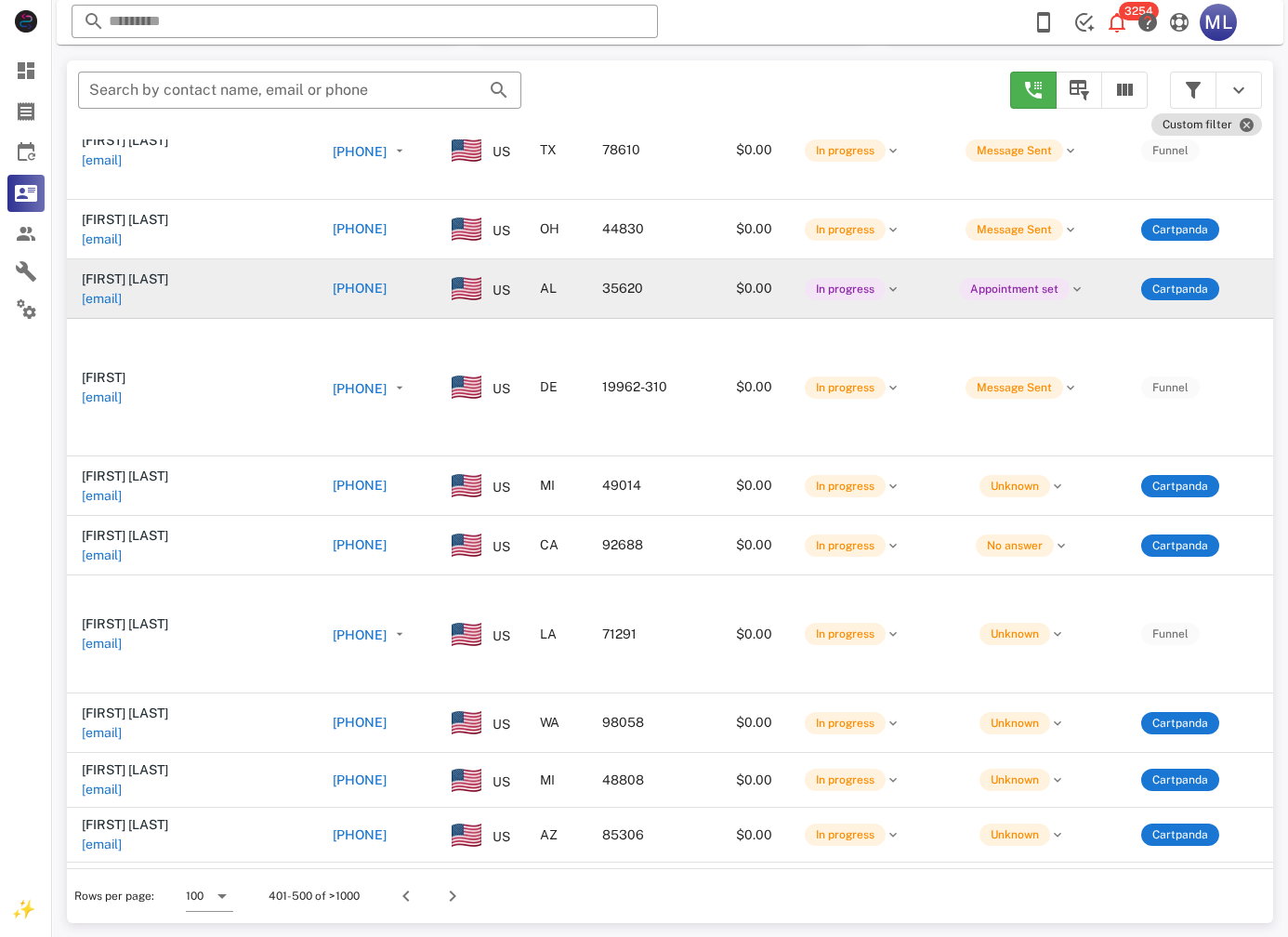 scroll, scrollTop: 5445, scrollLeft: 0, axis: vertical 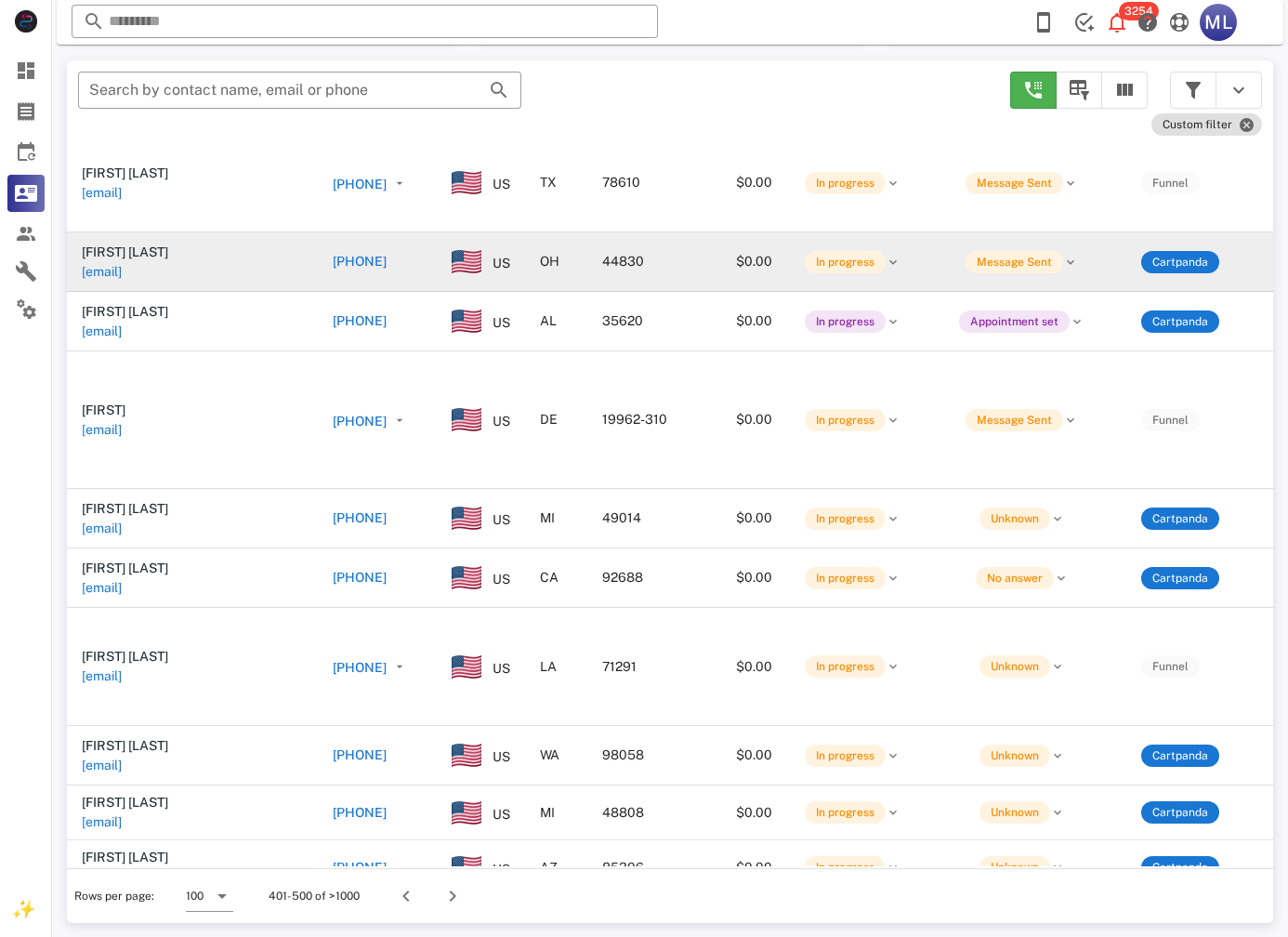 click on "[PHONE]" at bounding box center [360, 261] 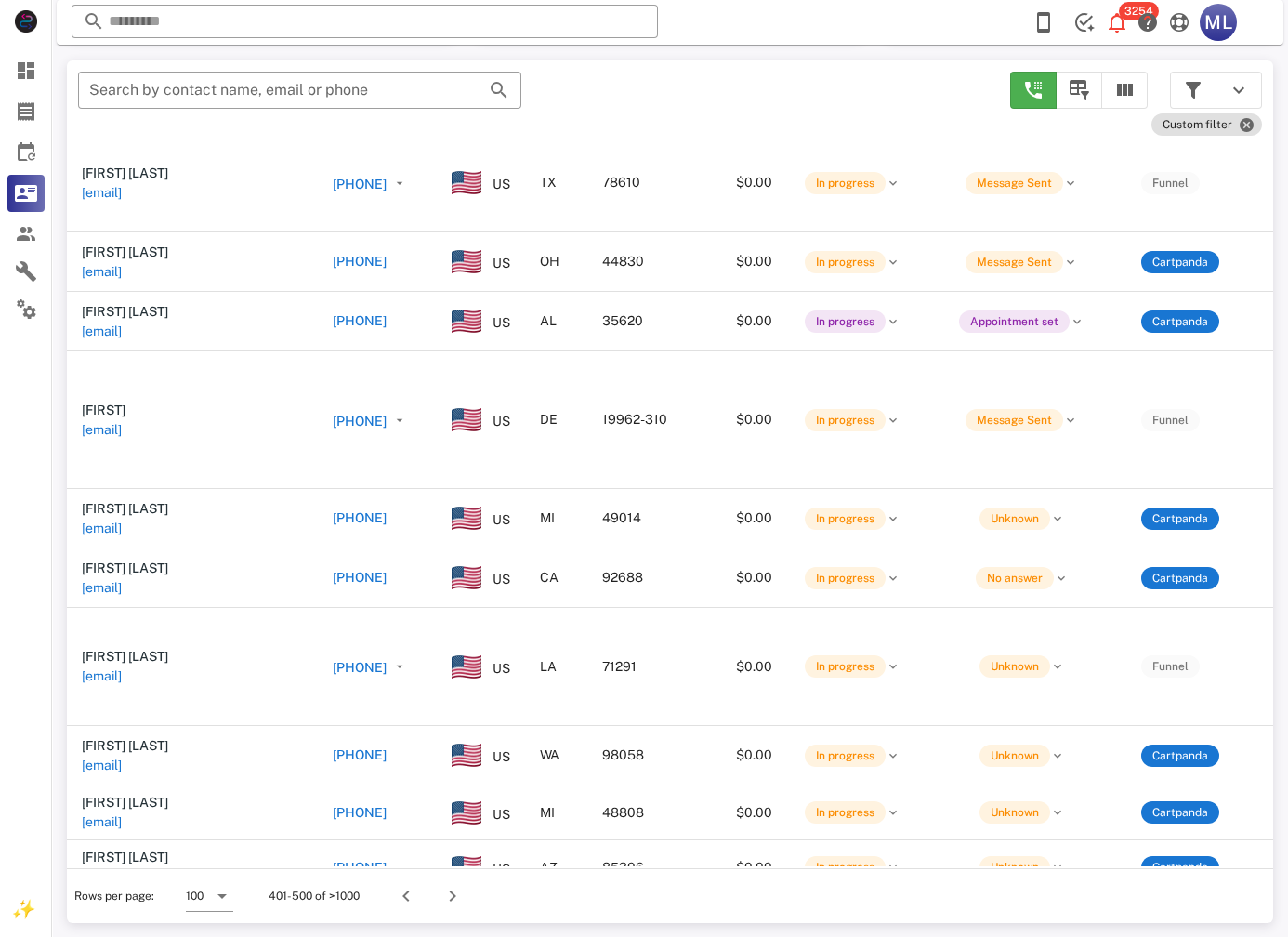 type on "**********" 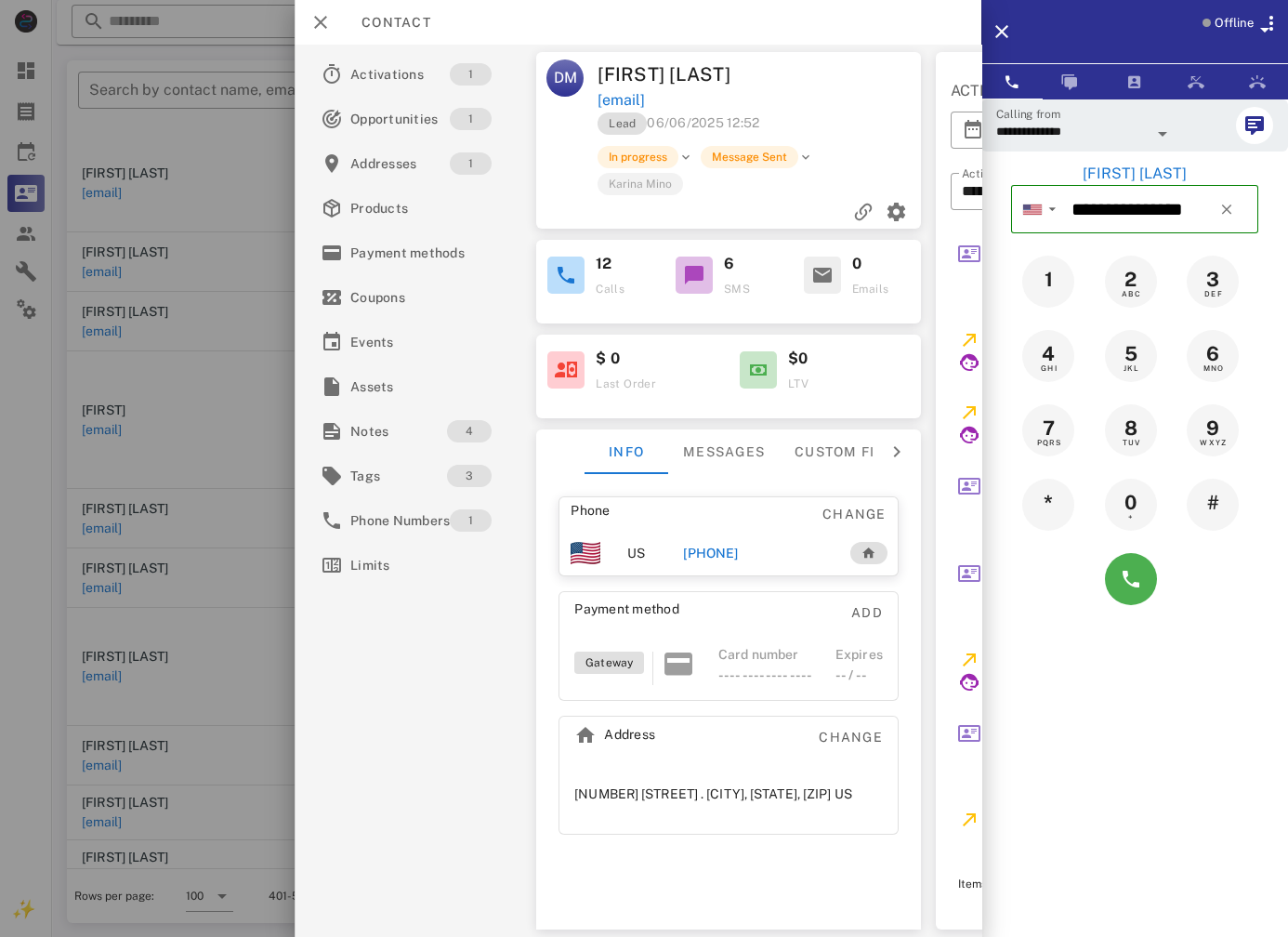 click on "[EMAIL]" at bounding box center [760, 100] 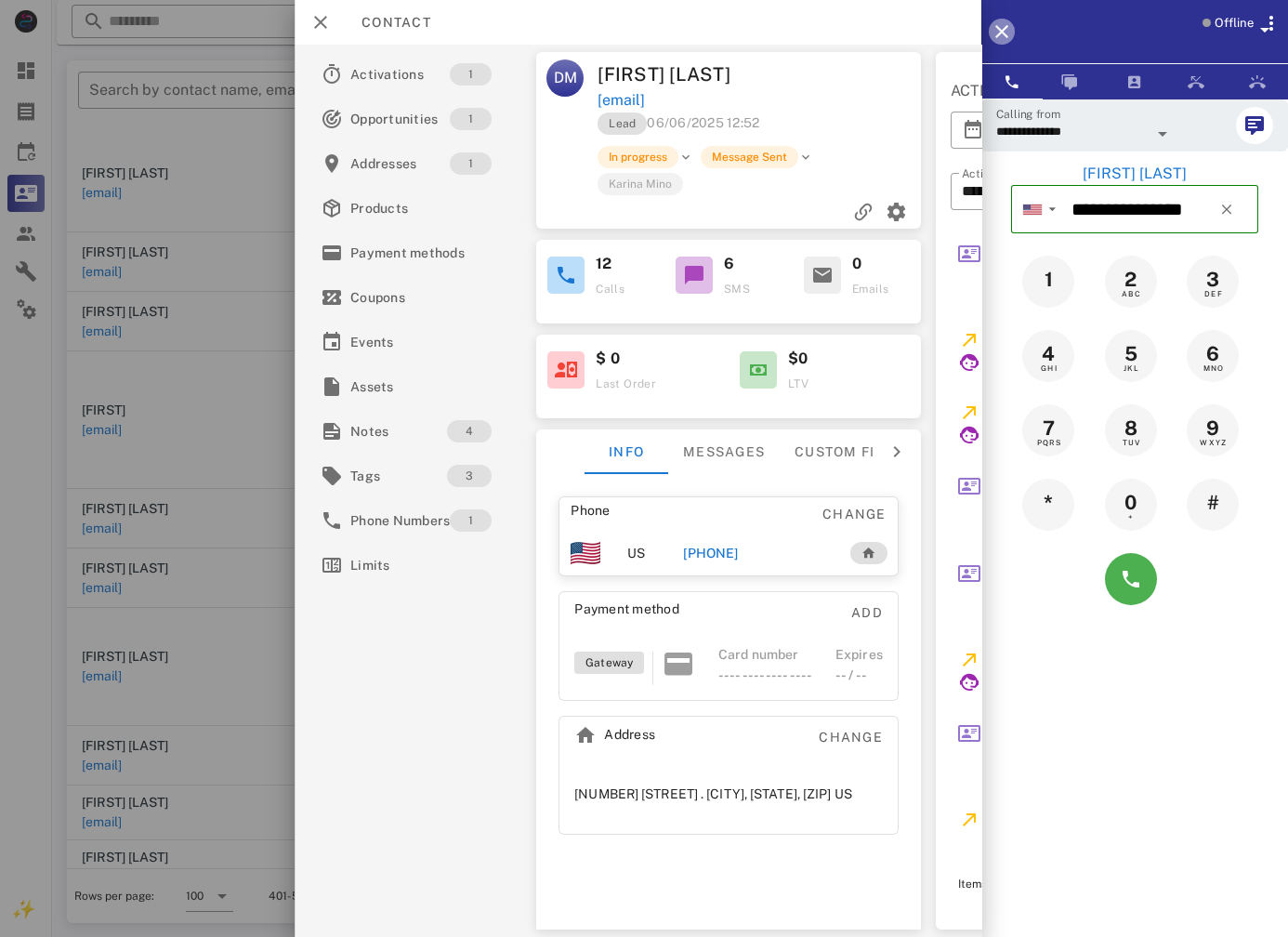 click at bounding box center (1002, 32) 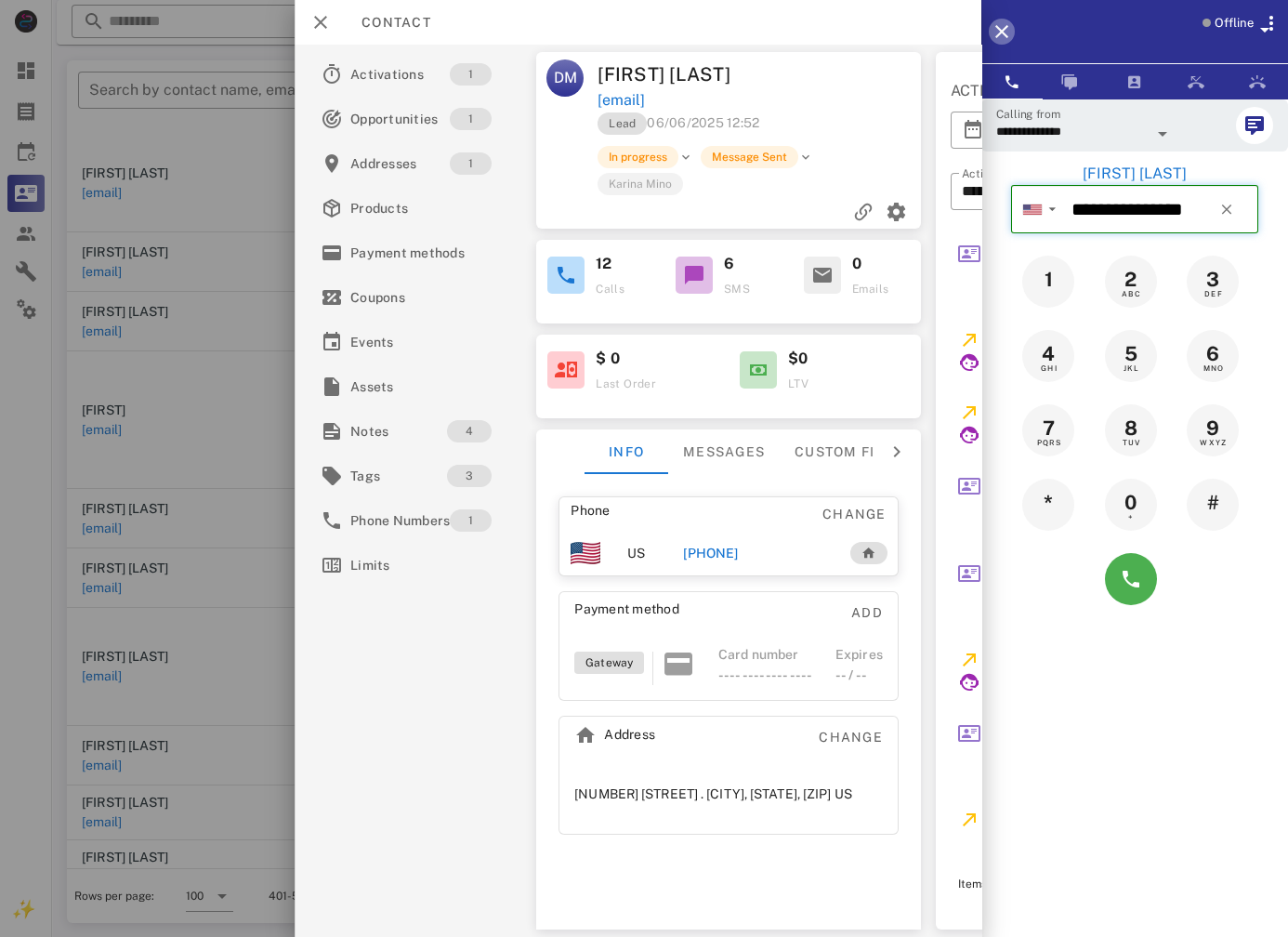 type 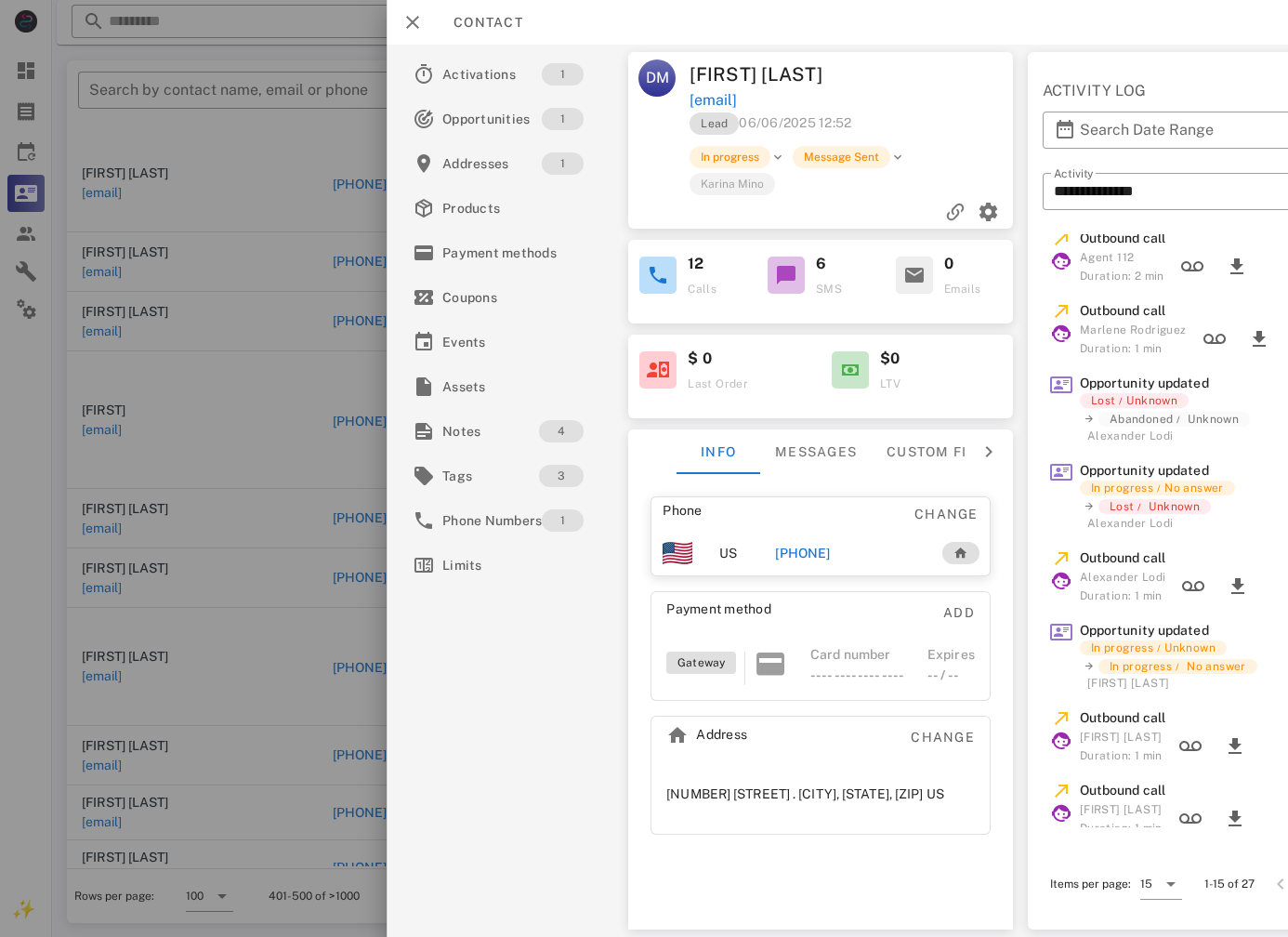scroll, scrollTop: 252, scrollLeft: 0, axis: vertical 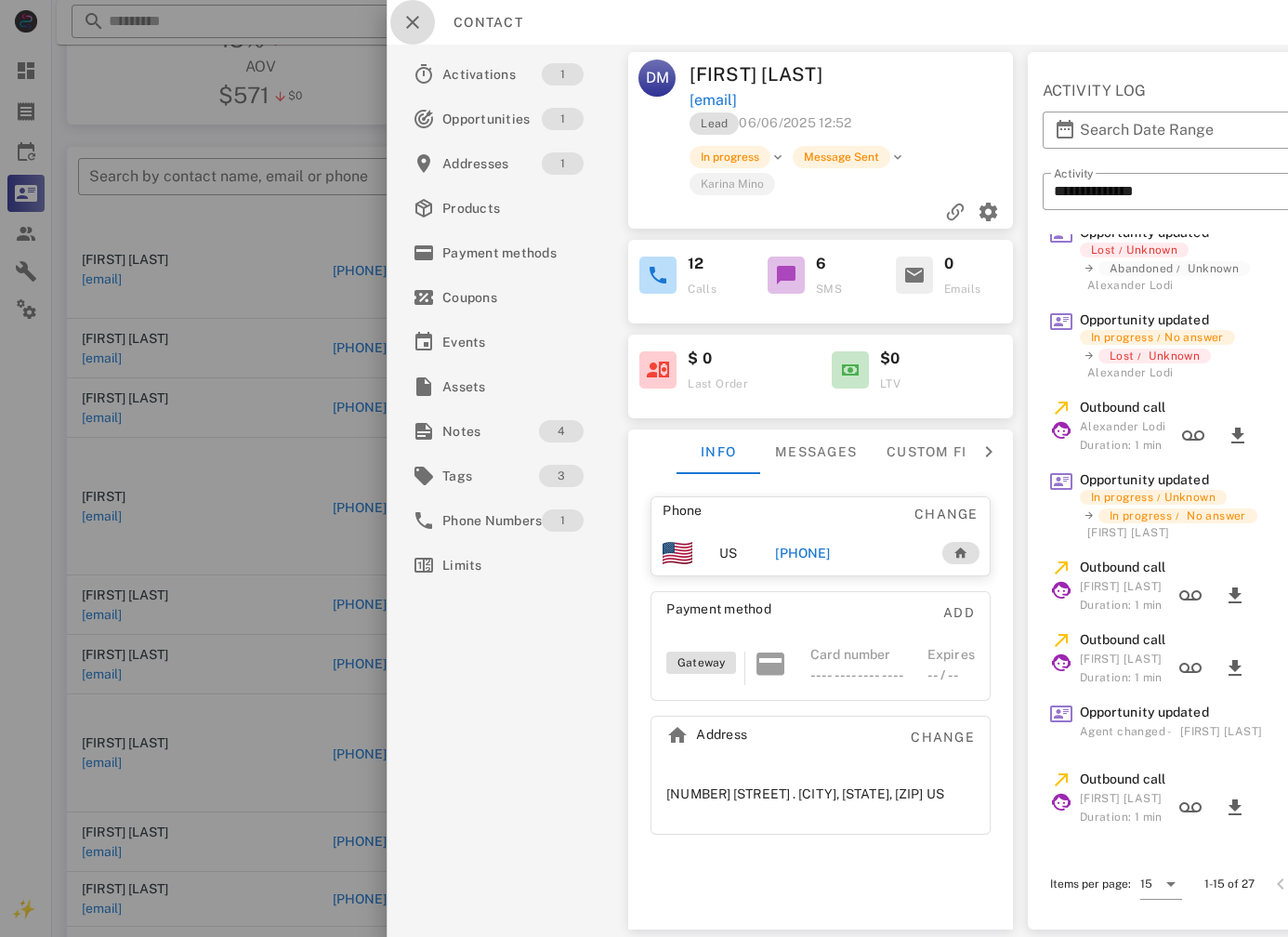 click at bounding box center [413, 22] 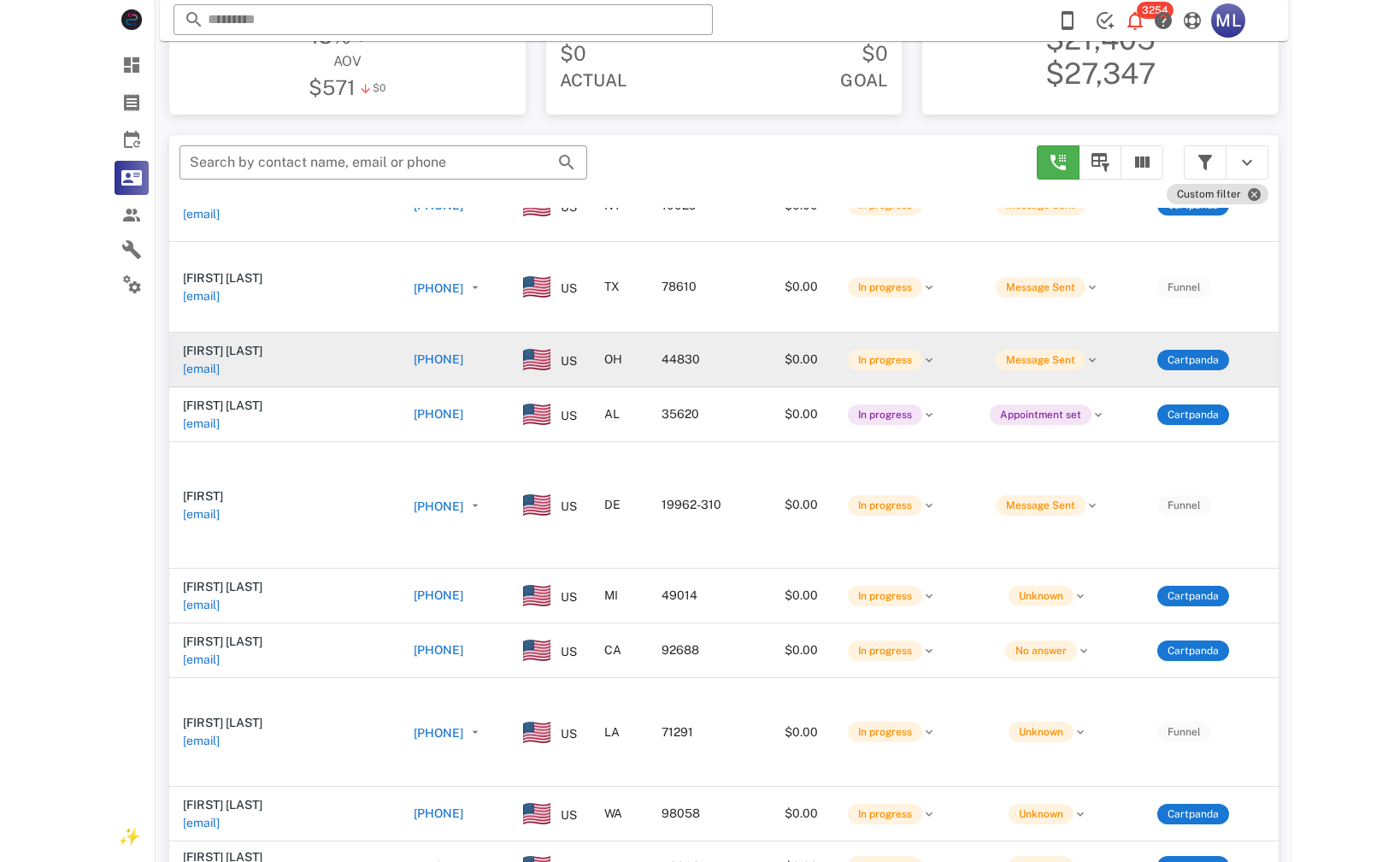 scroll, scrollTop: 4960, scrollLeft: 0, axis: vertical 